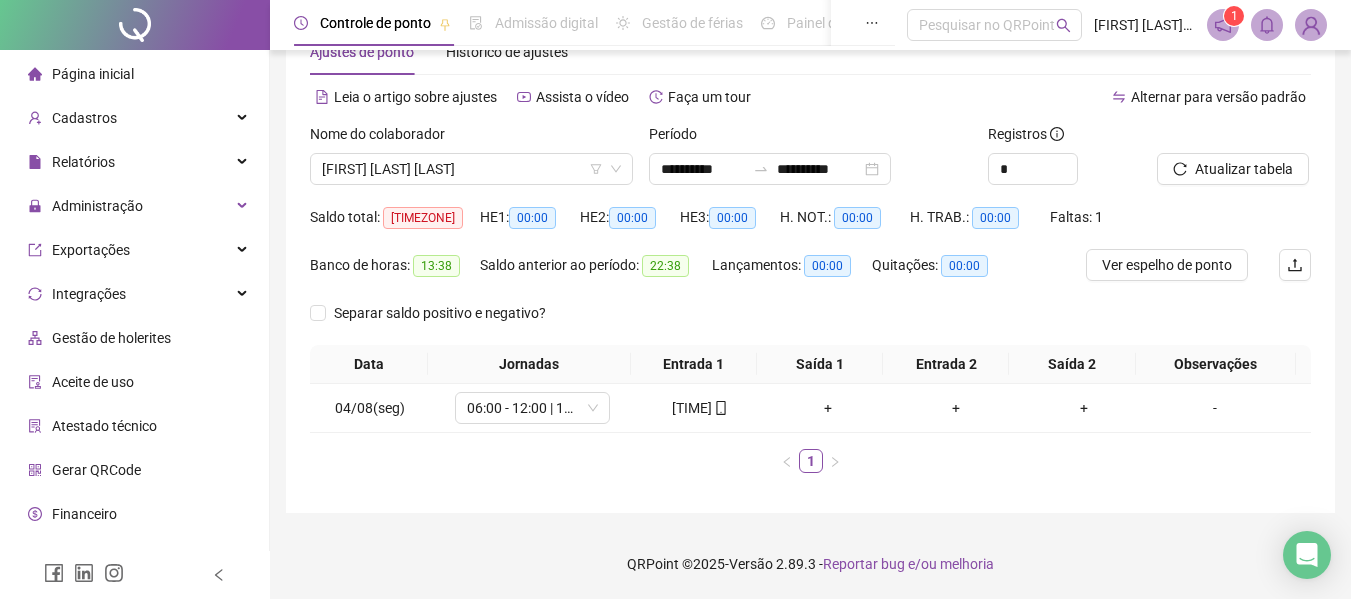 scroll, scrollTop: 61, scrollLeft: 0, axis: vertical 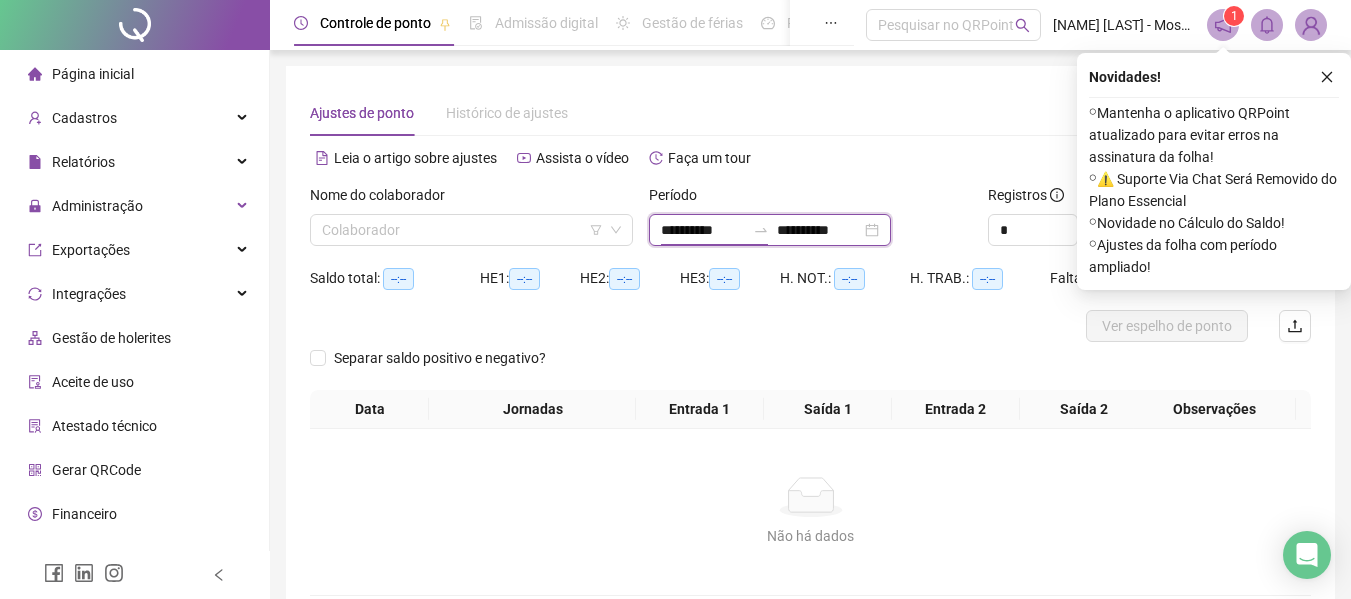 click on "**********" at bounding box center (703, 230) 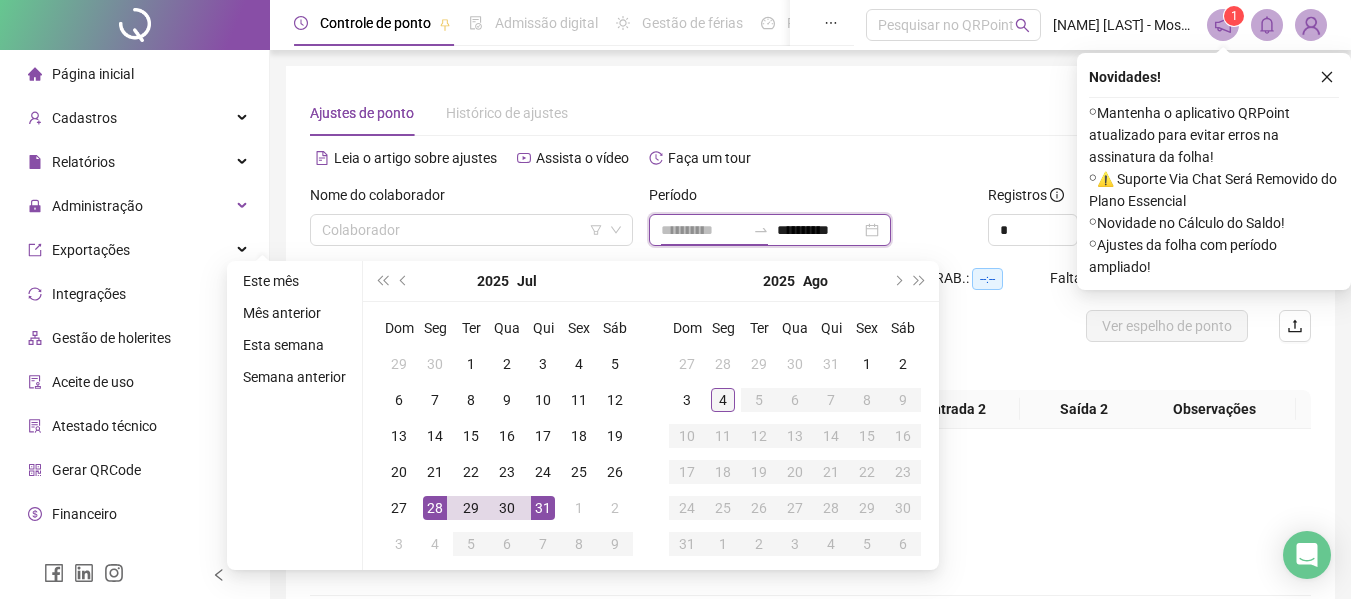 type on "**********" 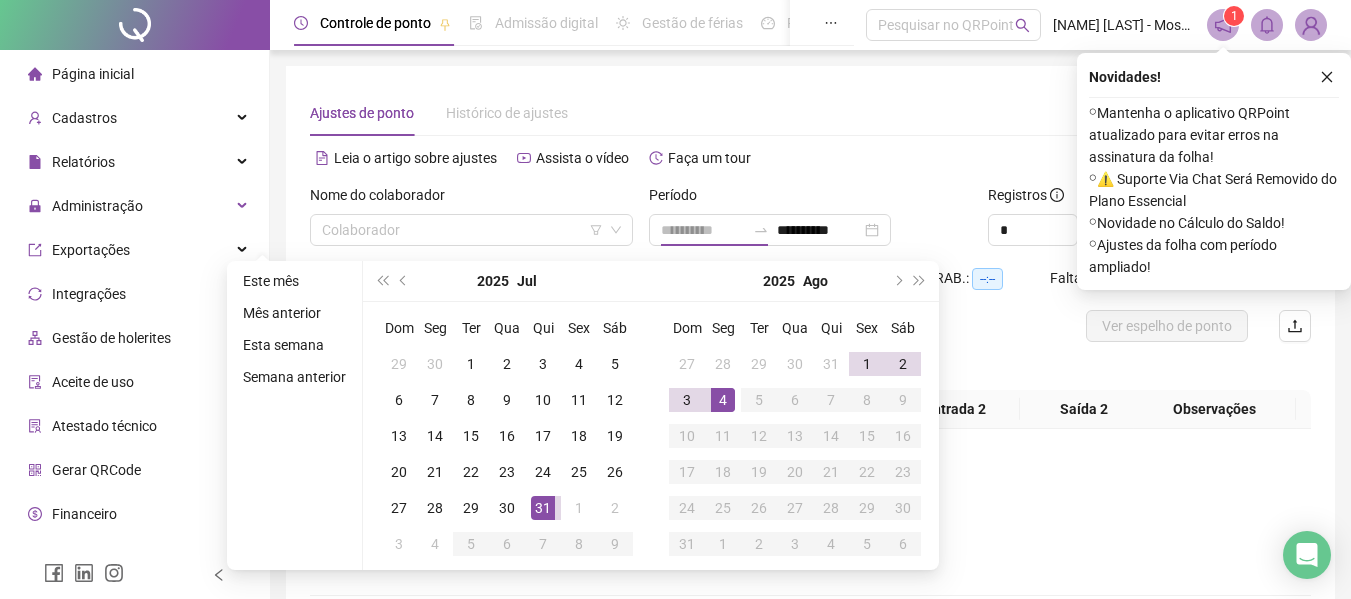 click on "4" at bounding box center (723, 400) 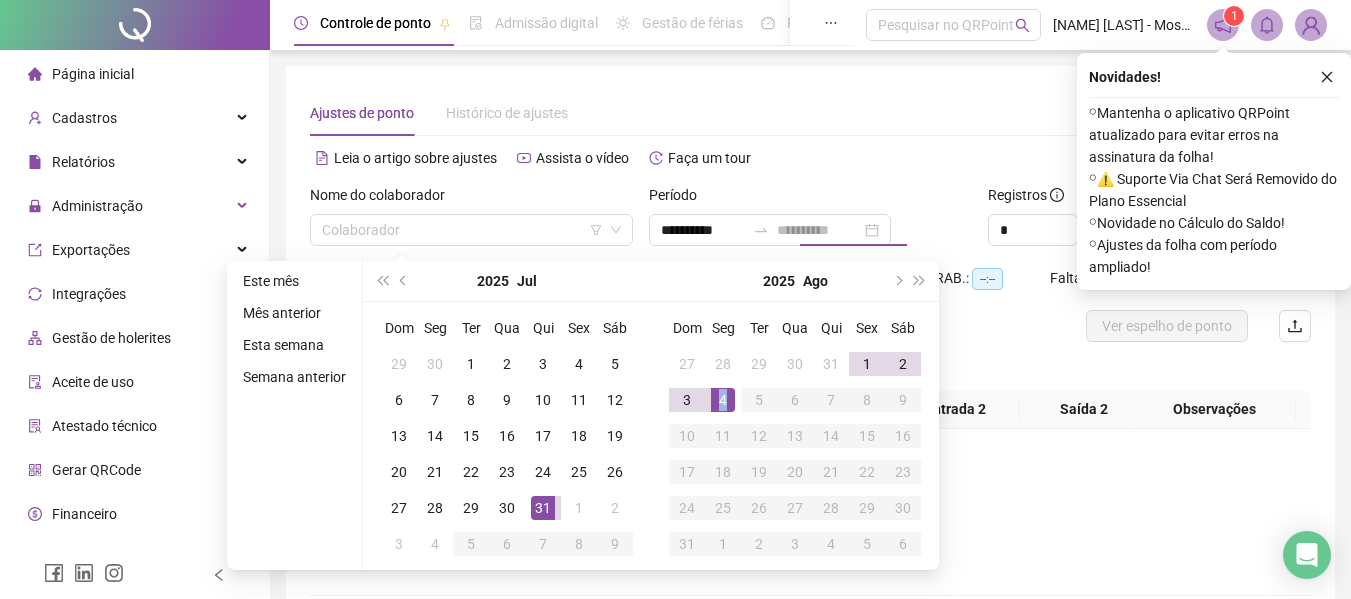 click on "4" at bounding box center (723, 400) 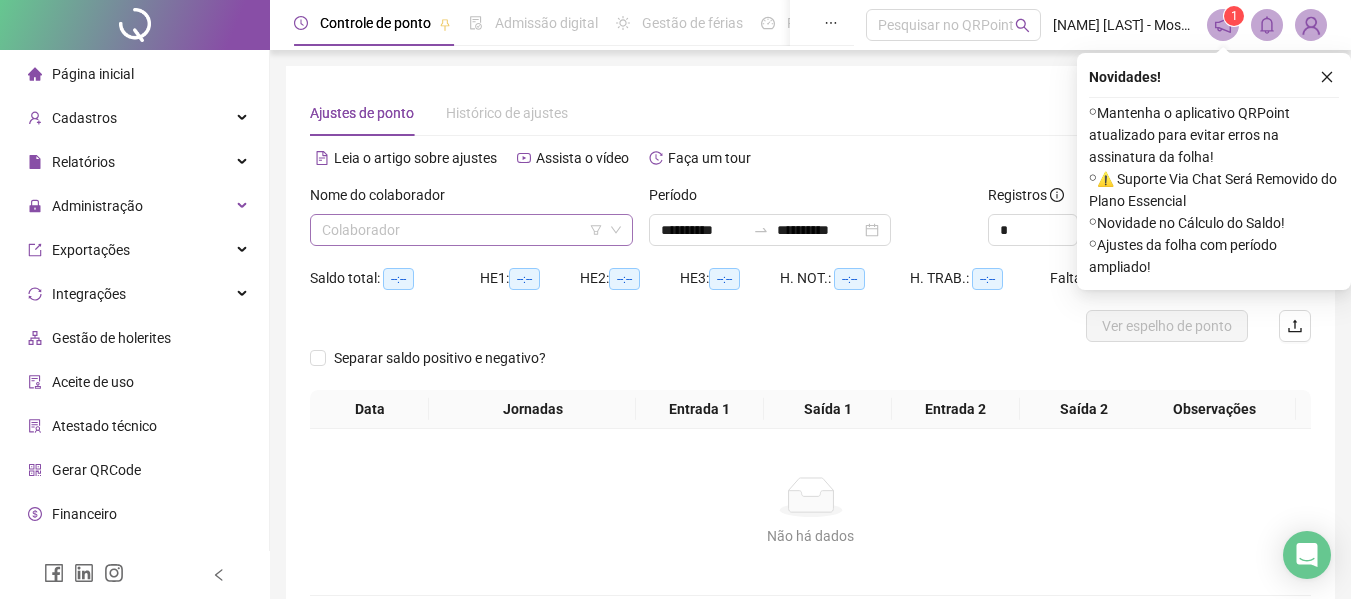 click at bounding box center (462, 230) 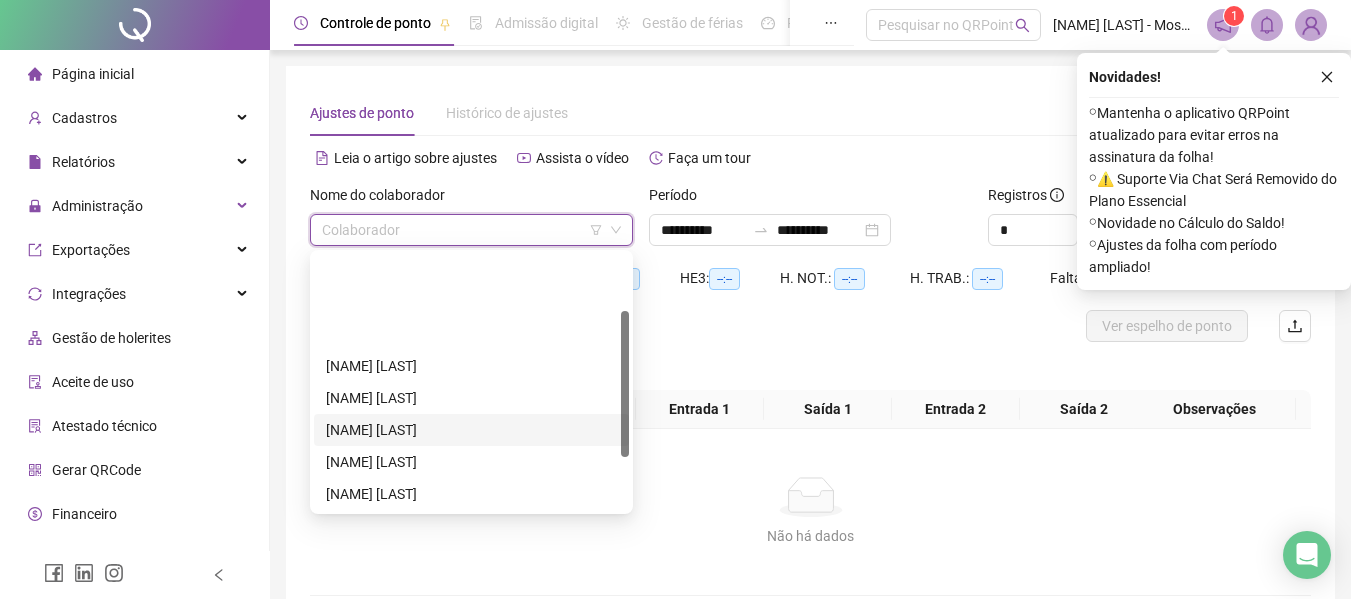 scroll, scrollTop: 100, scrollLeft: 0, axis: vertical 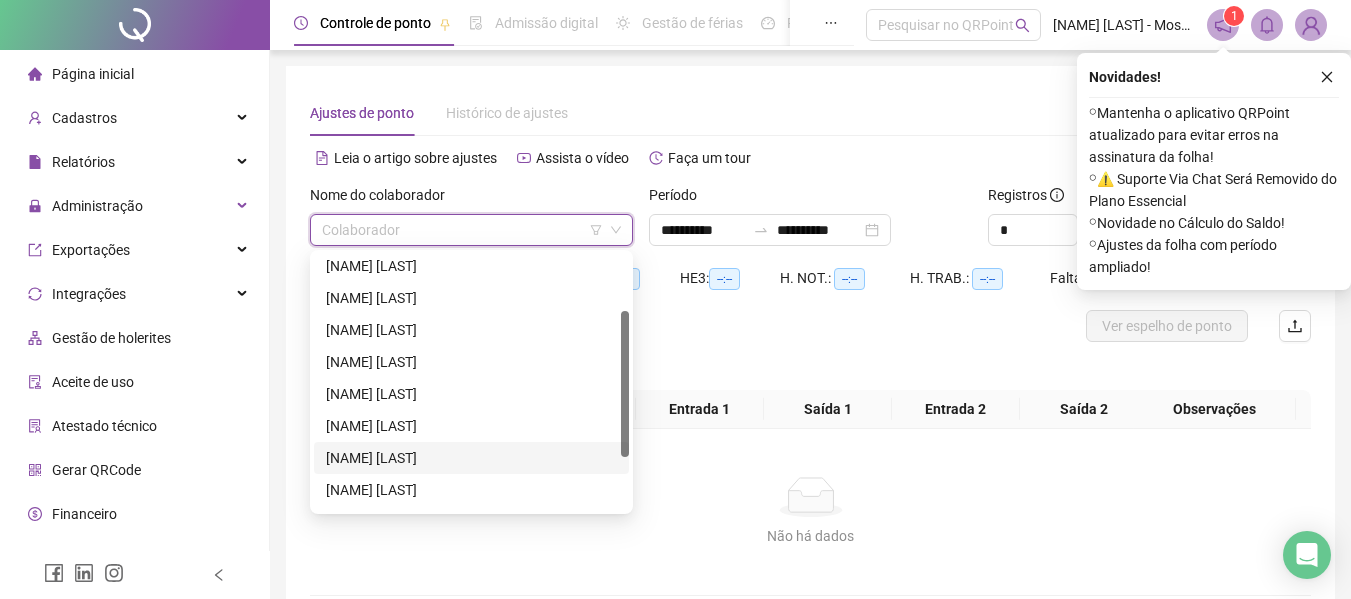 click on "[NAME] [LAST]" at bounding box center [471, 458] 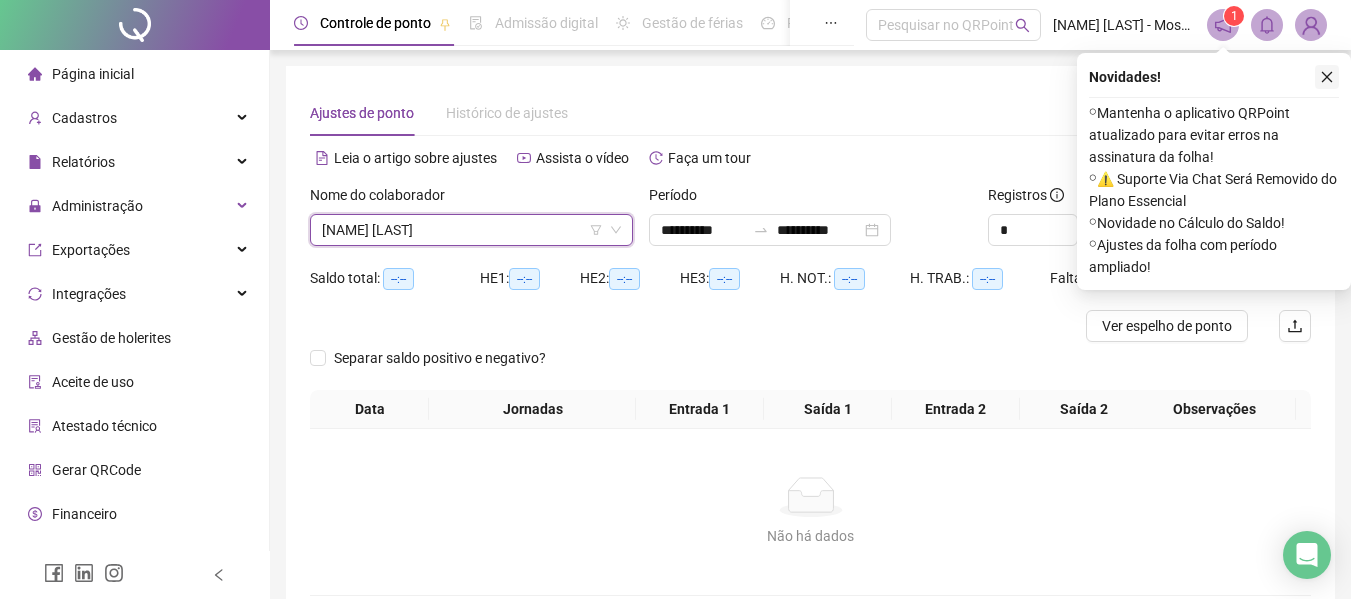 click 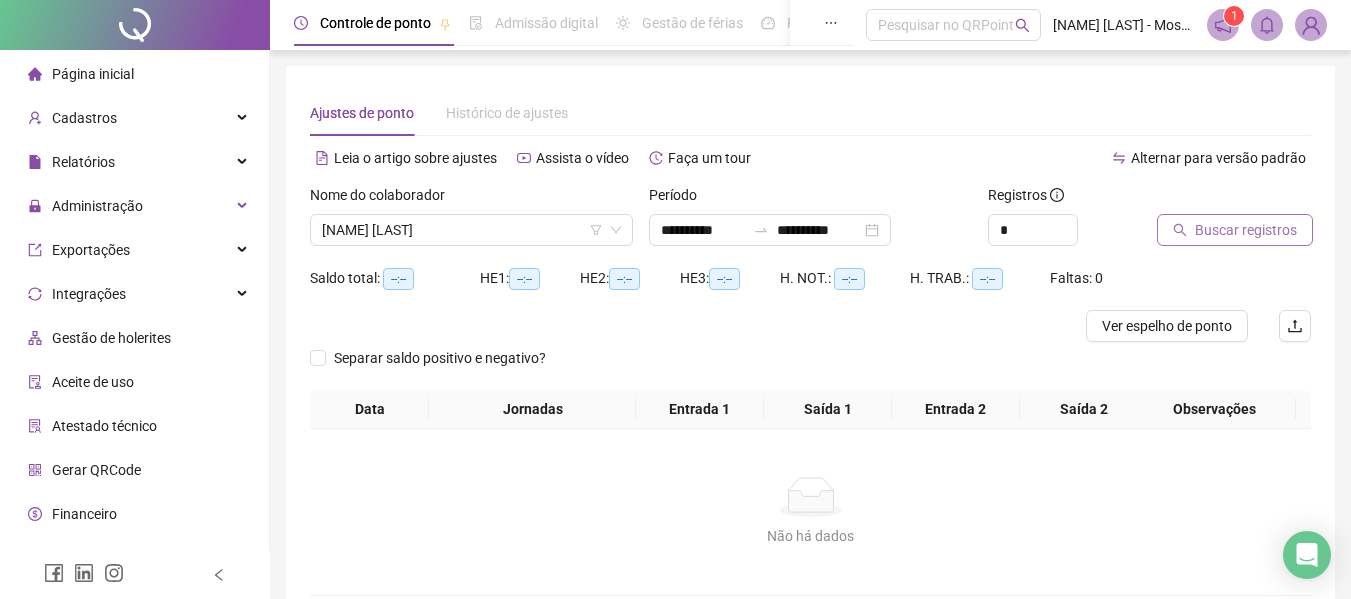 click on "Buscar registros" at bounding box center (1246, 230) 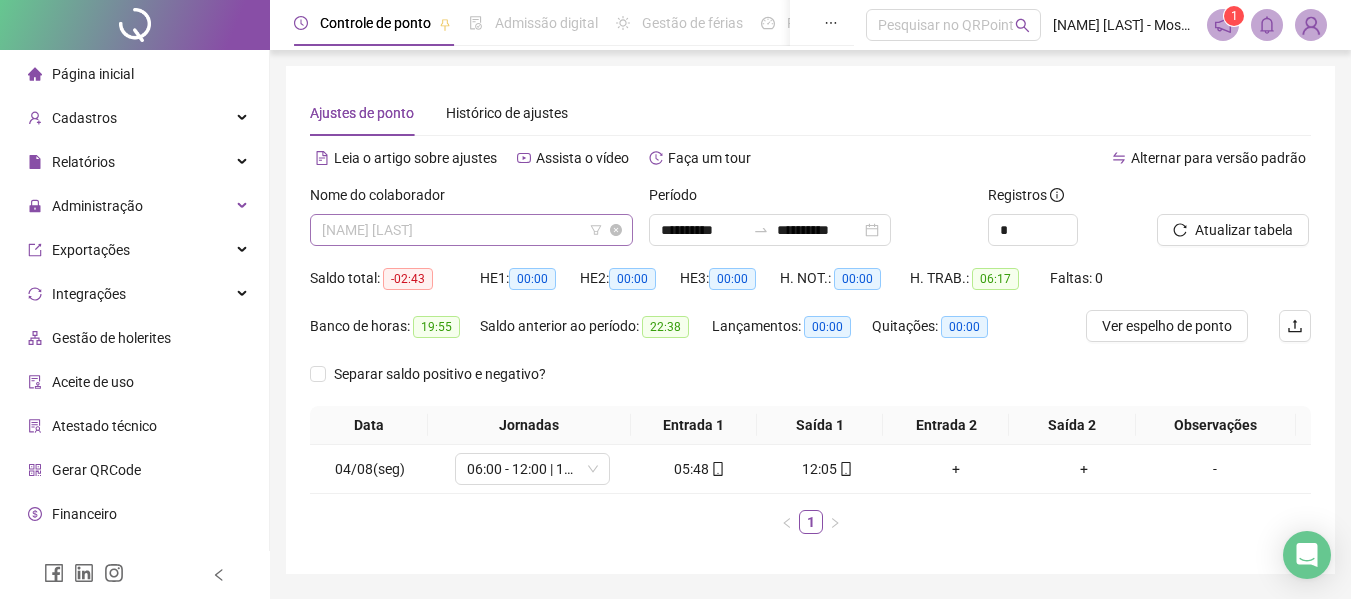 click on "[NAME] [LAST]" at bounding box center [471, 230] 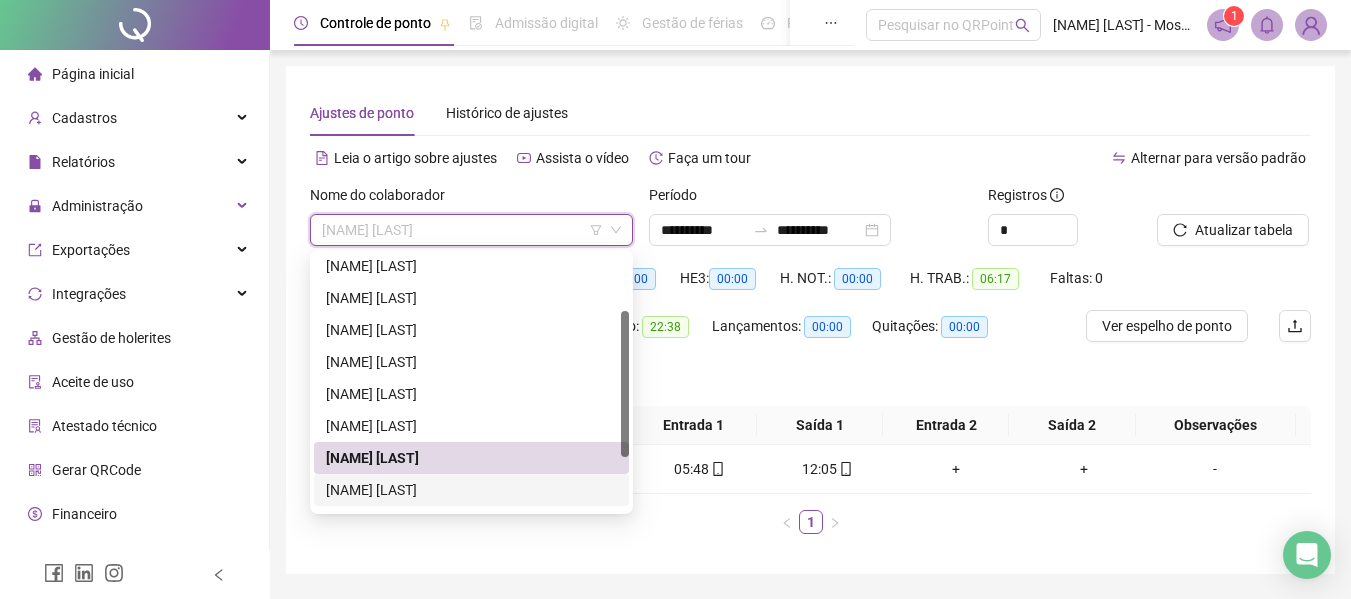 scroll, scrollTop: 192, scrollLeft: 0, axis: vertical 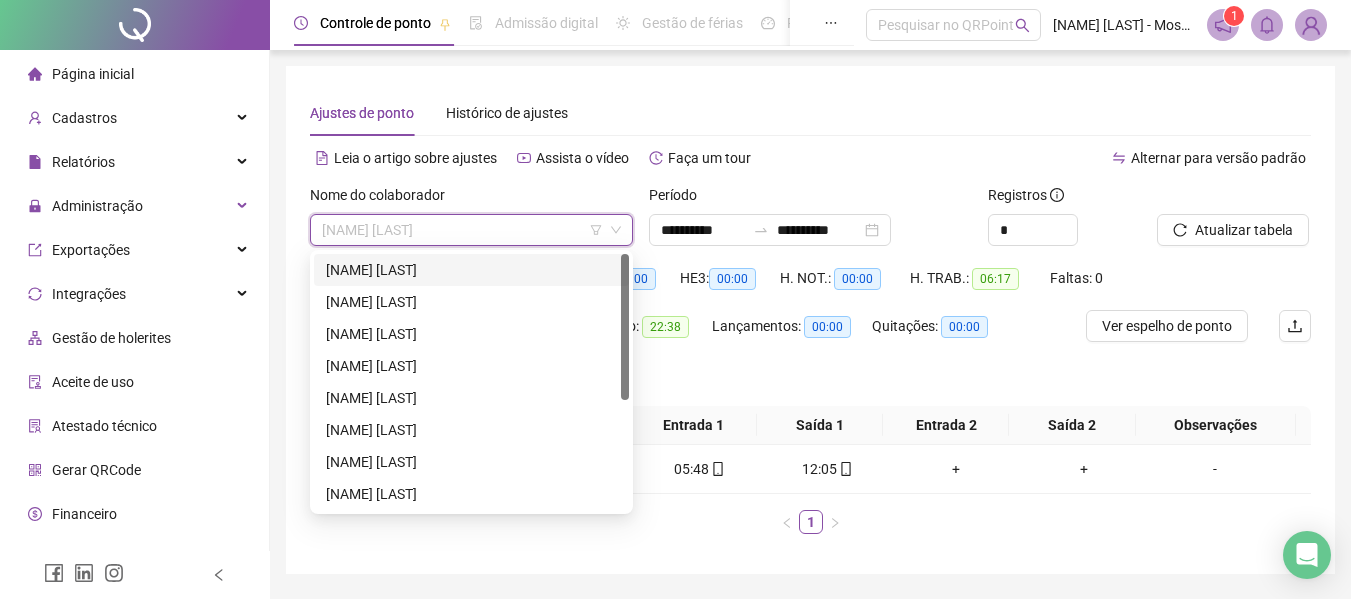 click on "[NAME] [LAST]" at bounding box center [471, 270] 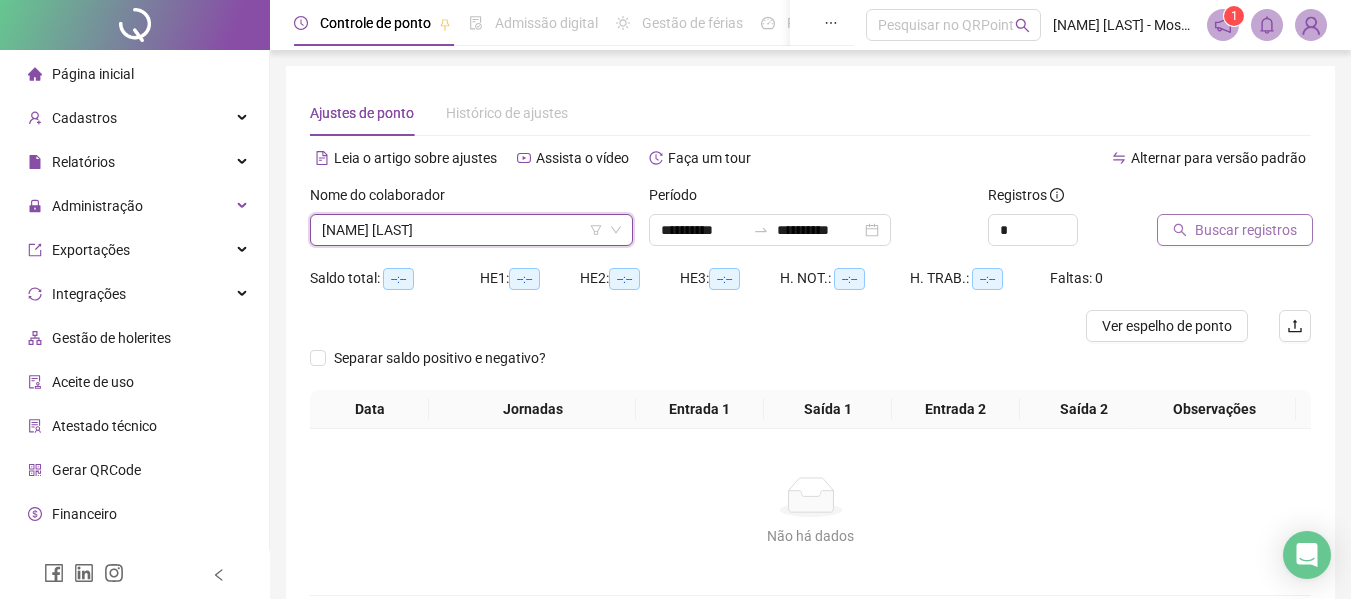 click on "Buscar registros" at bounding box center (1246, 230) 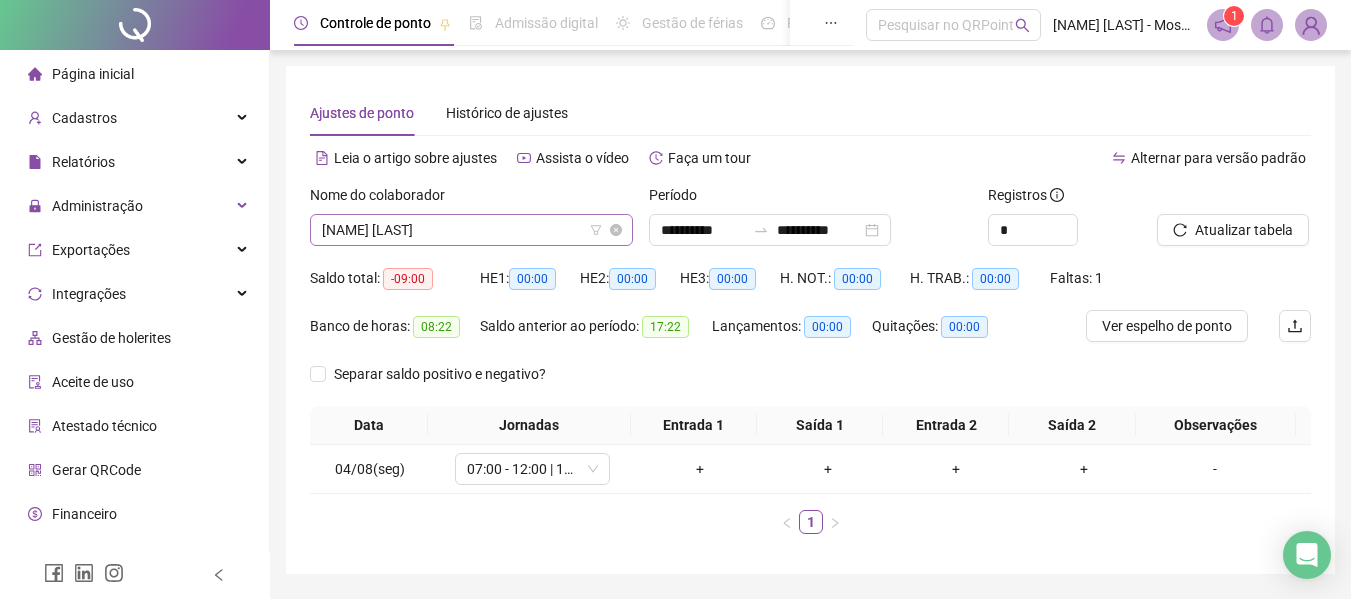 click on "[NAME] [LAST]" at bounding box center [471, 230] 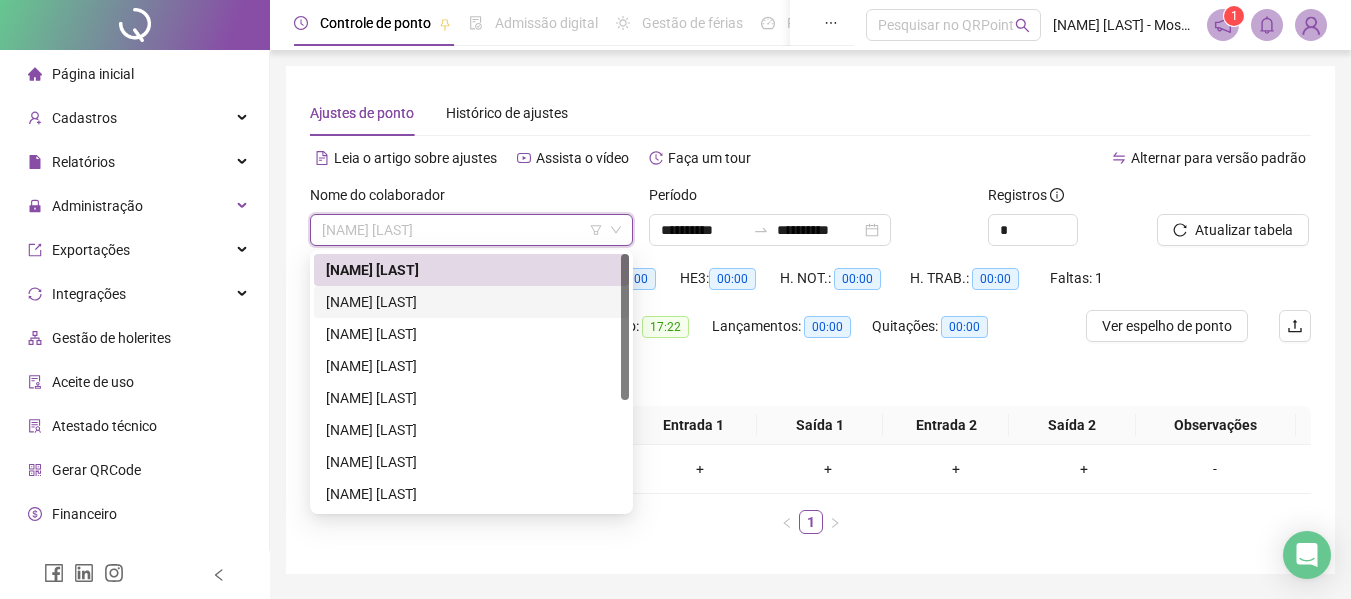 click on "[NAME] [LAST]" at bounding box center (471, 302) 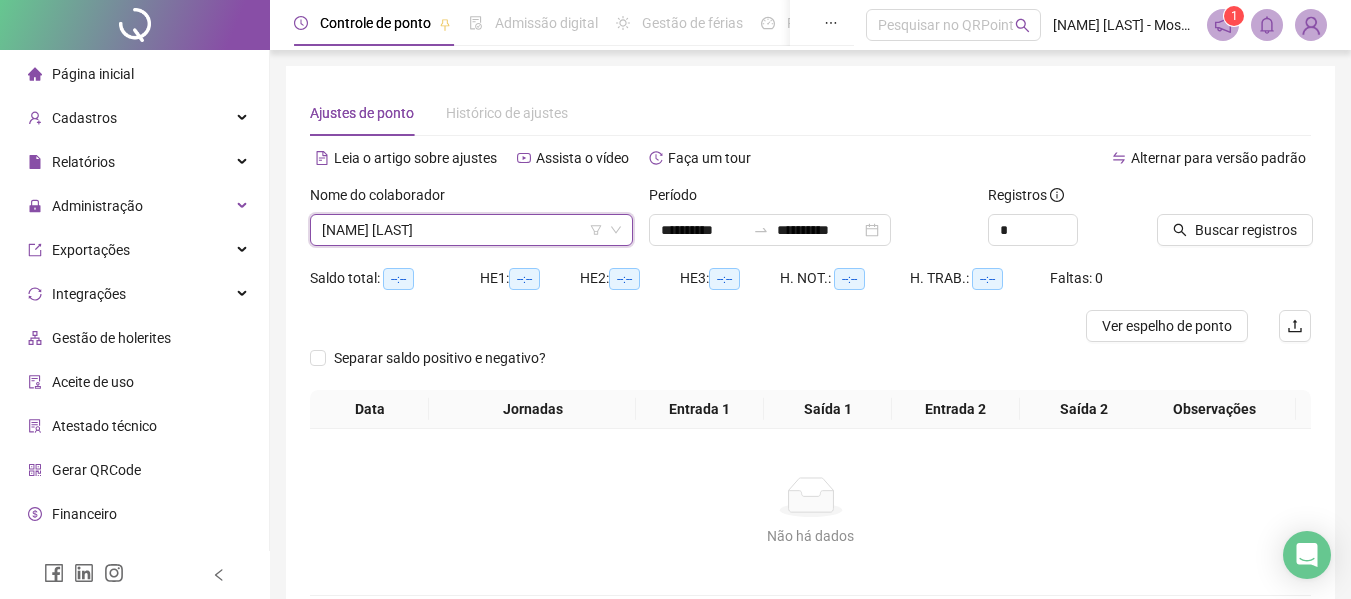 click on "Buscar registros" at bounding box center [1234, 223] 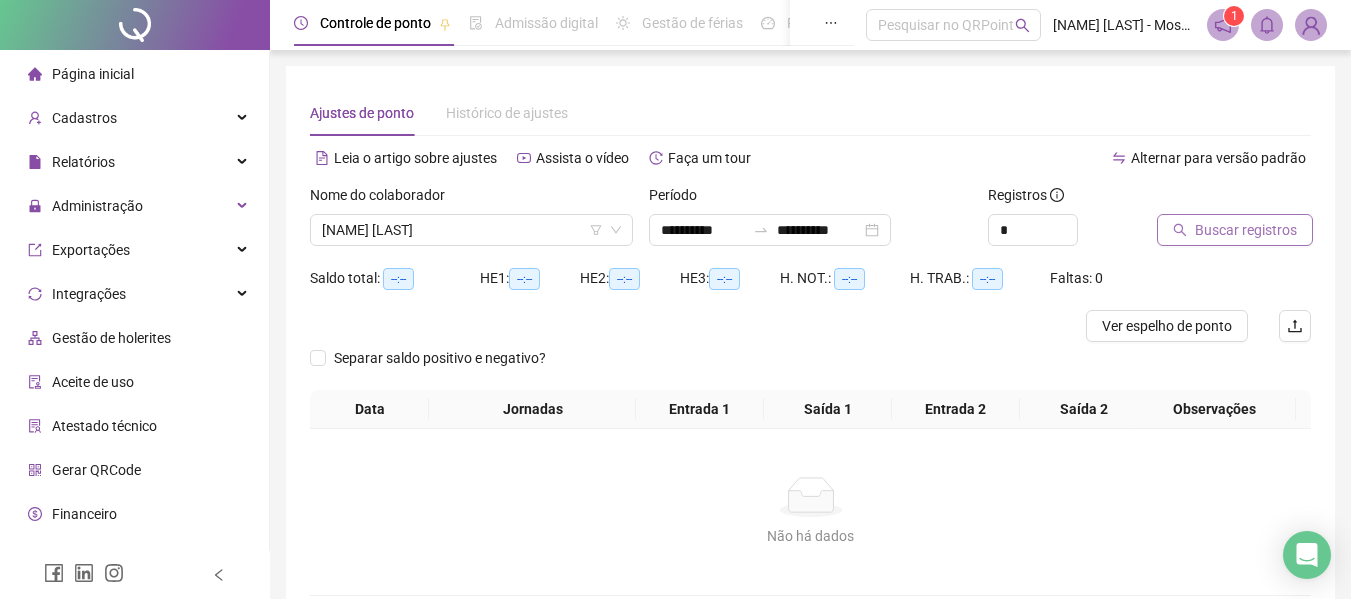click on "Buscar registros" at bounding box center (1246, 230) 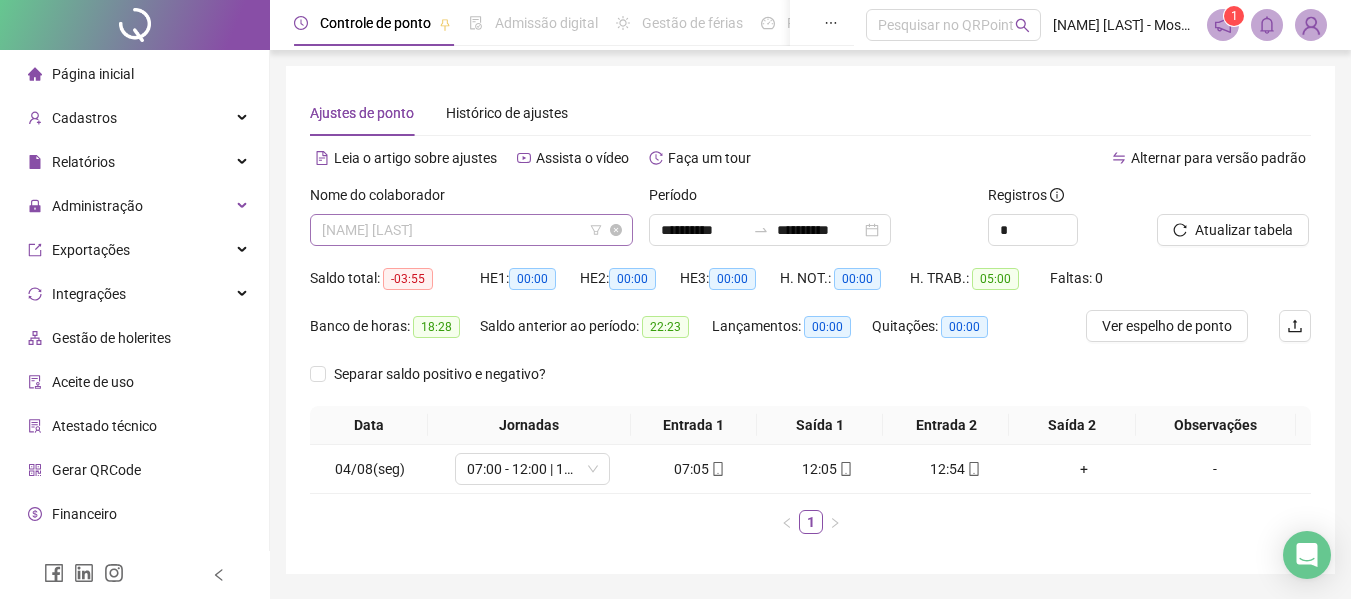 click on "[NAME] [LAST]" at bounding box center (471, 230) 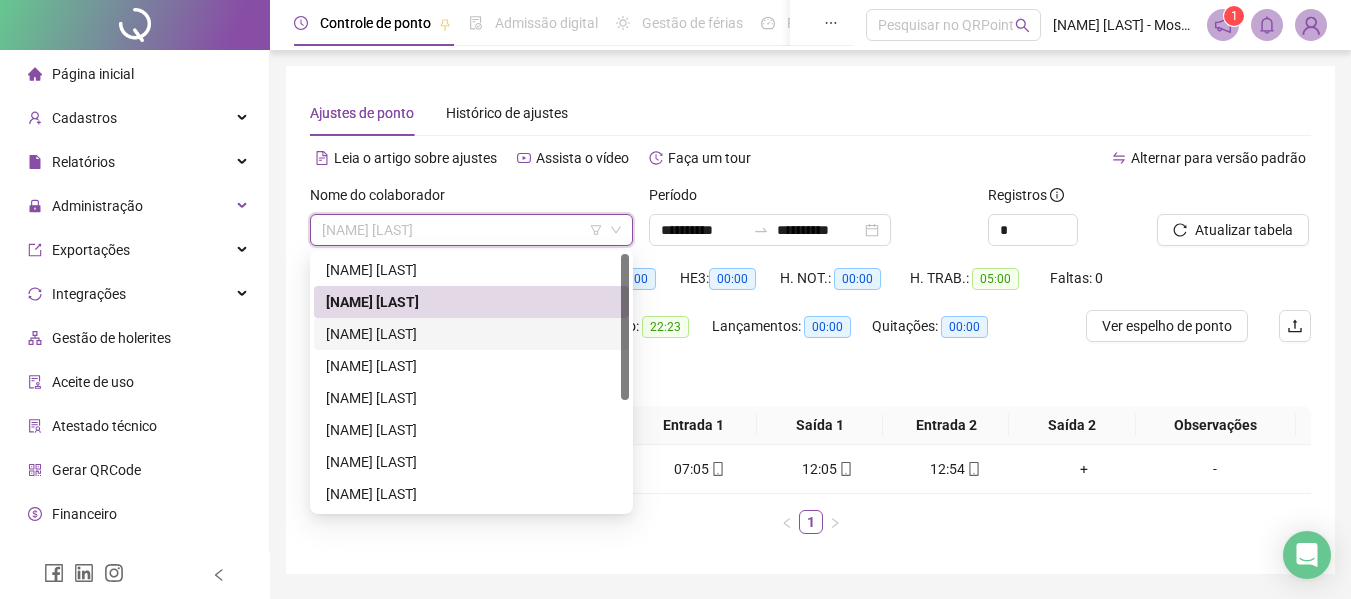 click on "[NAME] [LAST]" at bounding box center [471, 334] 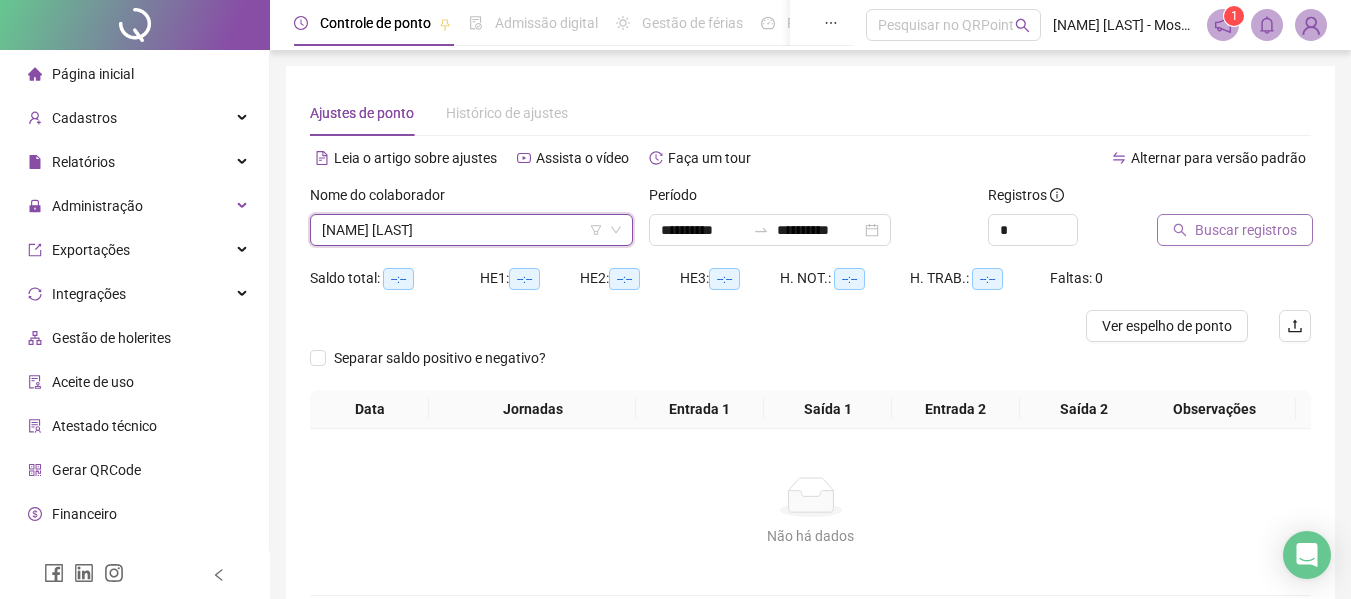click on "Buscar registros" at bounding box center (1246, 230) 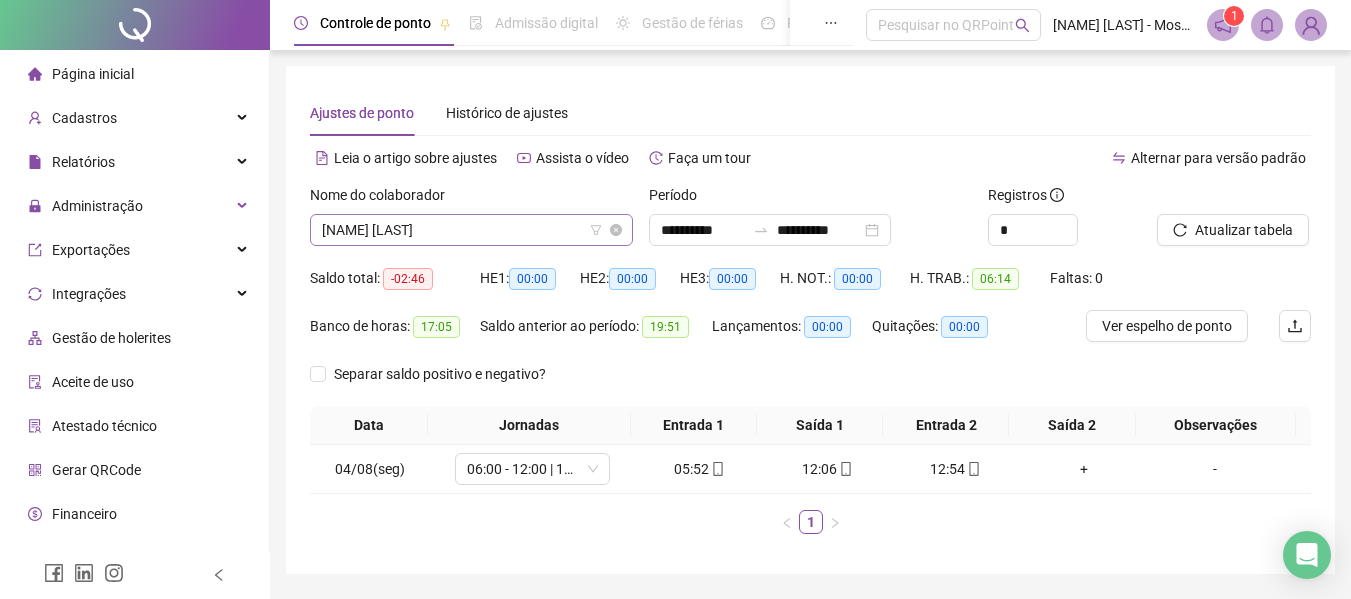 click on "[NAME] [LAST]" at bounding box center [471, 230] 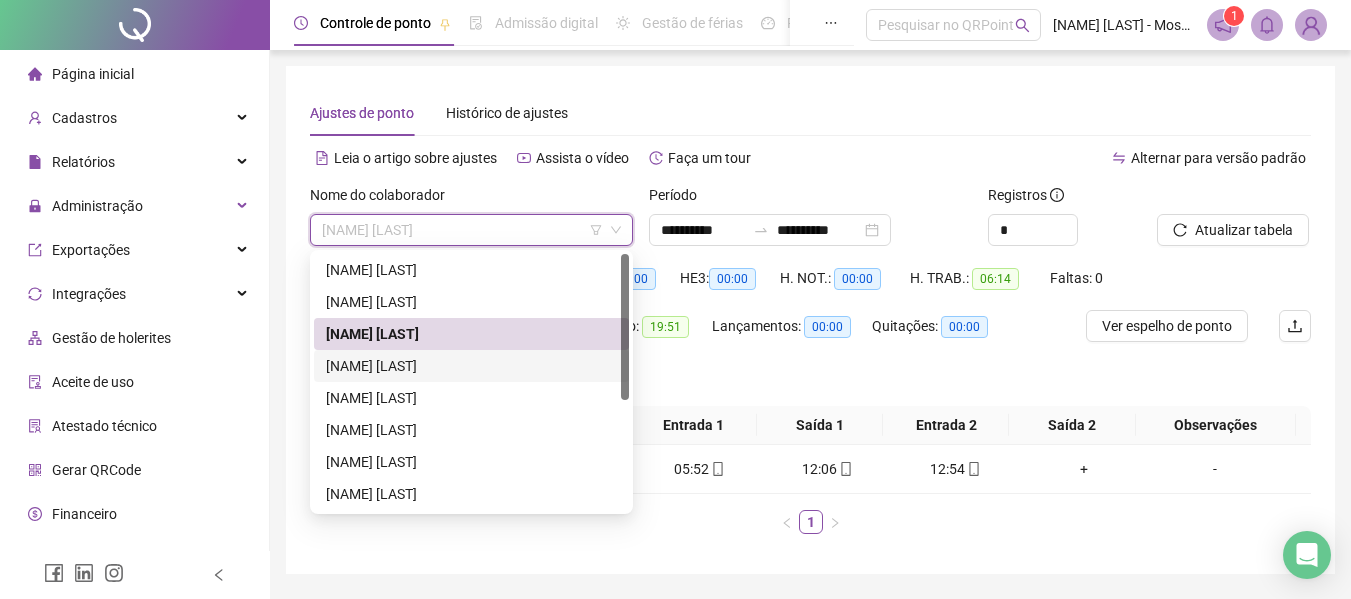 click on "[NAME] [LAST]" at bounding box center [471, 366] 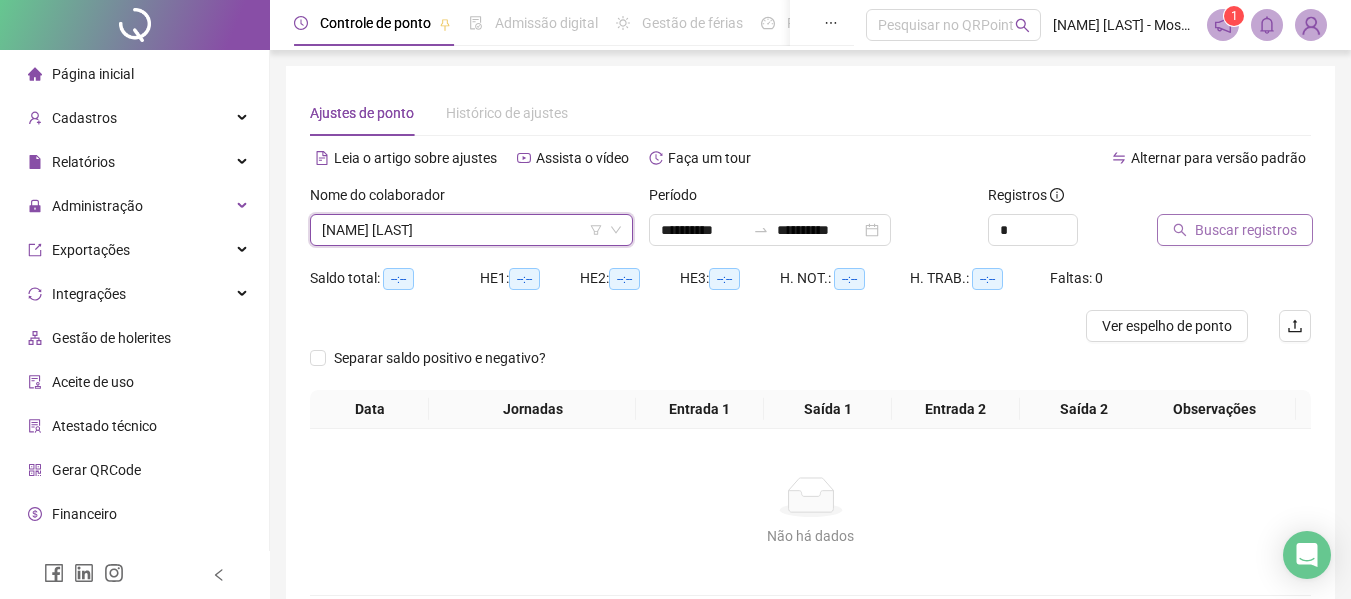 click on "Buscar registros" at bounding box center (1246, 230) 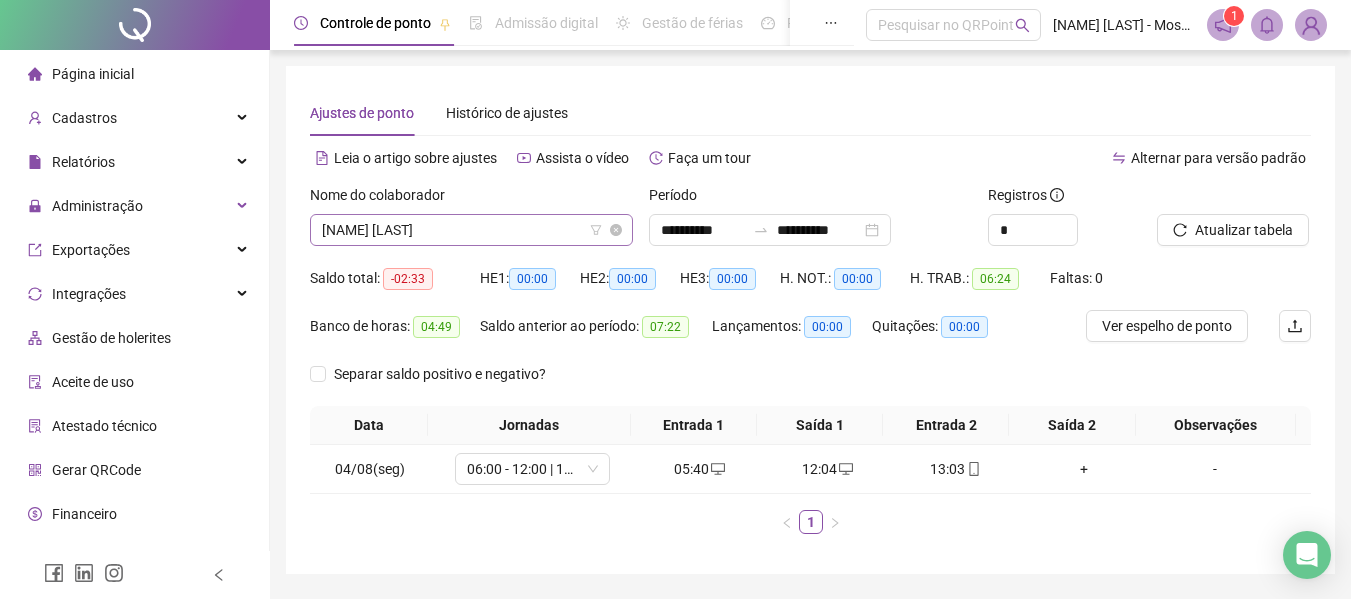 click on "[NAME] [LAST]" at bounding box center [471, 230] 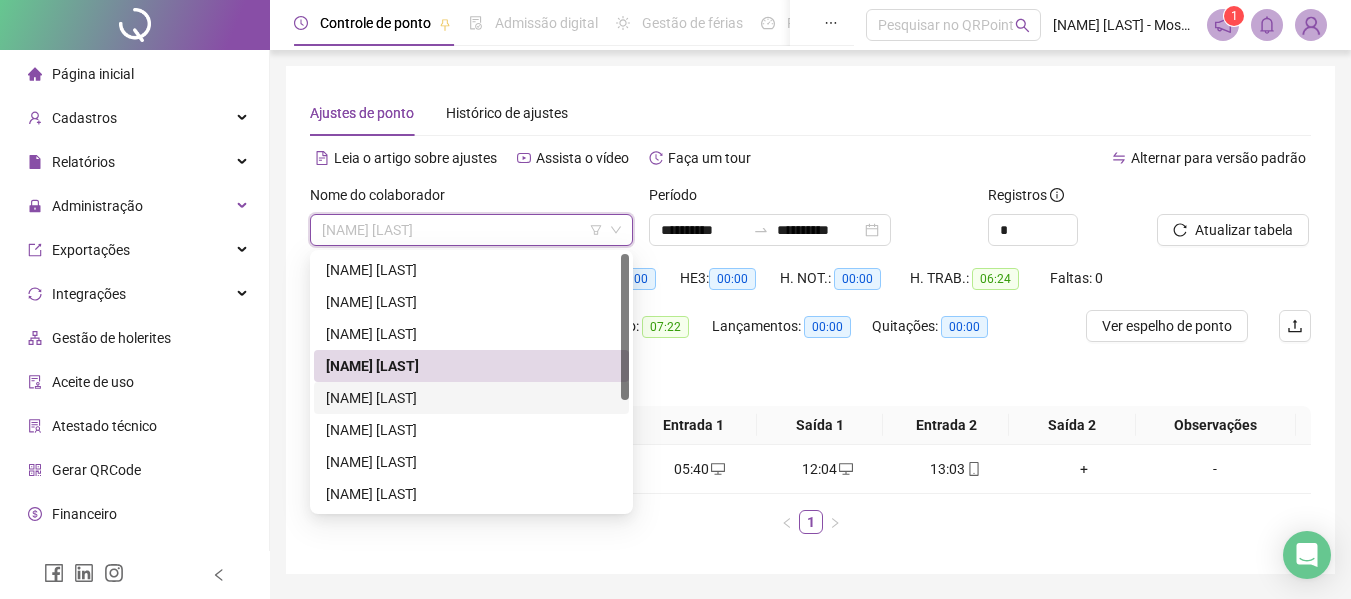 click on "[NAME] [LAST]" at bounding box center (471, 398) 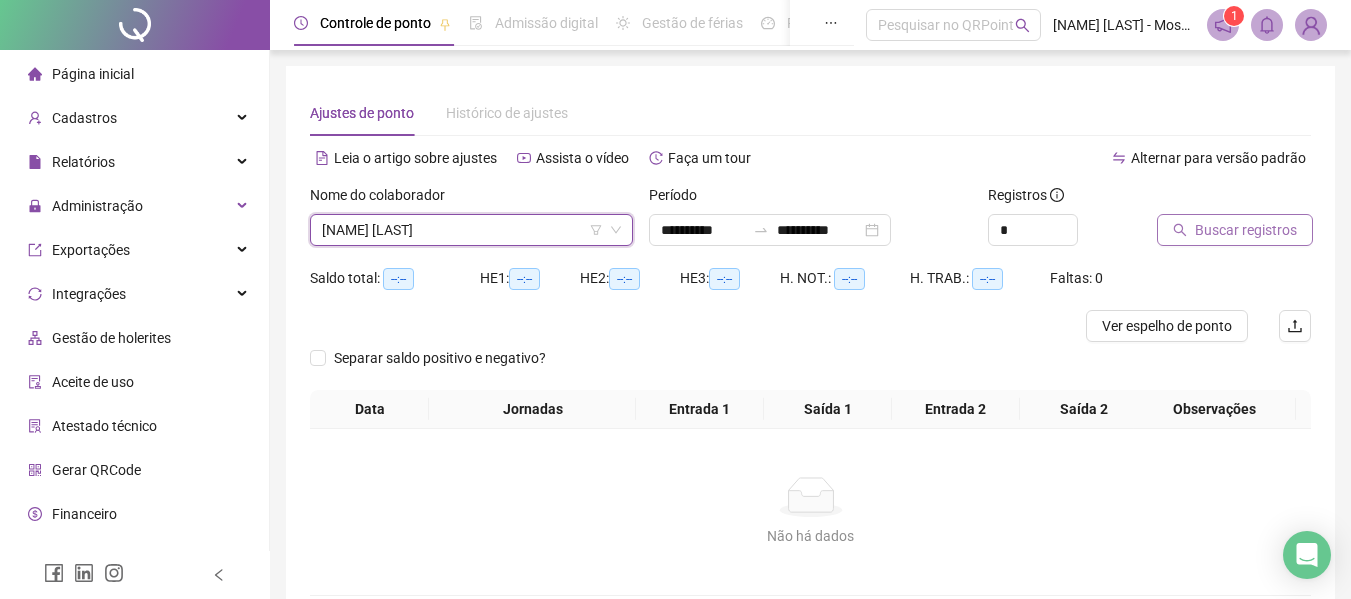 click on "Buscar registros" at bounding box center [1246, 230] 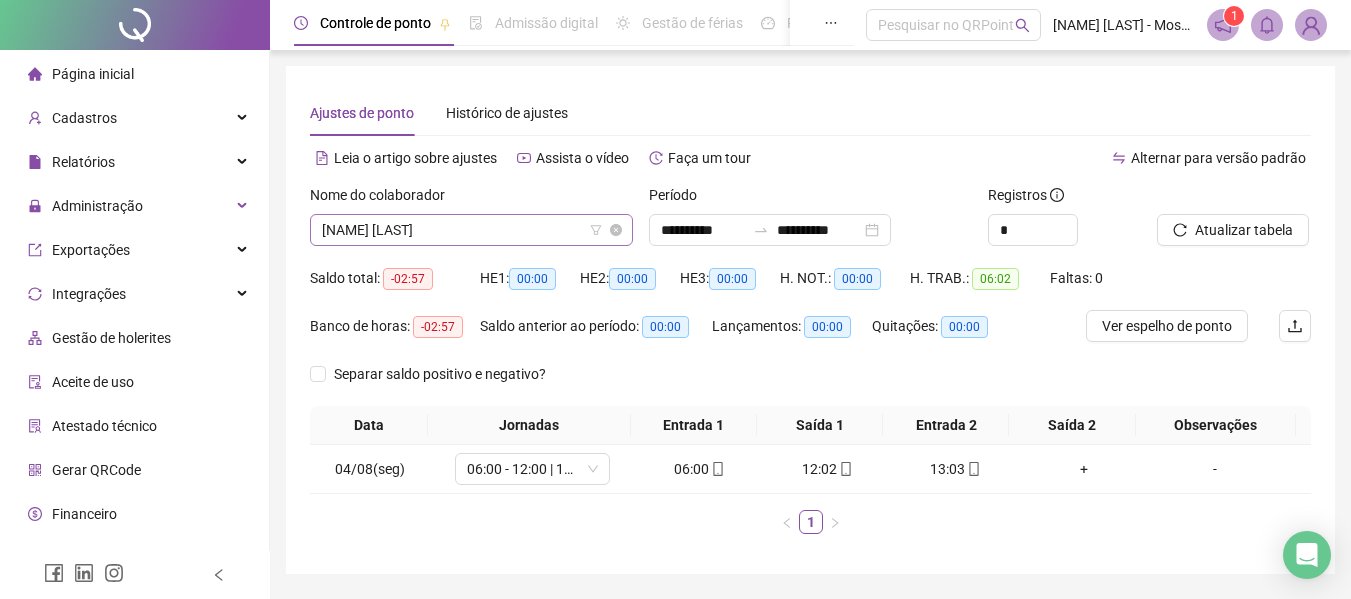 click on "[NAME] [LAST]" at bounding box center [471, 230] 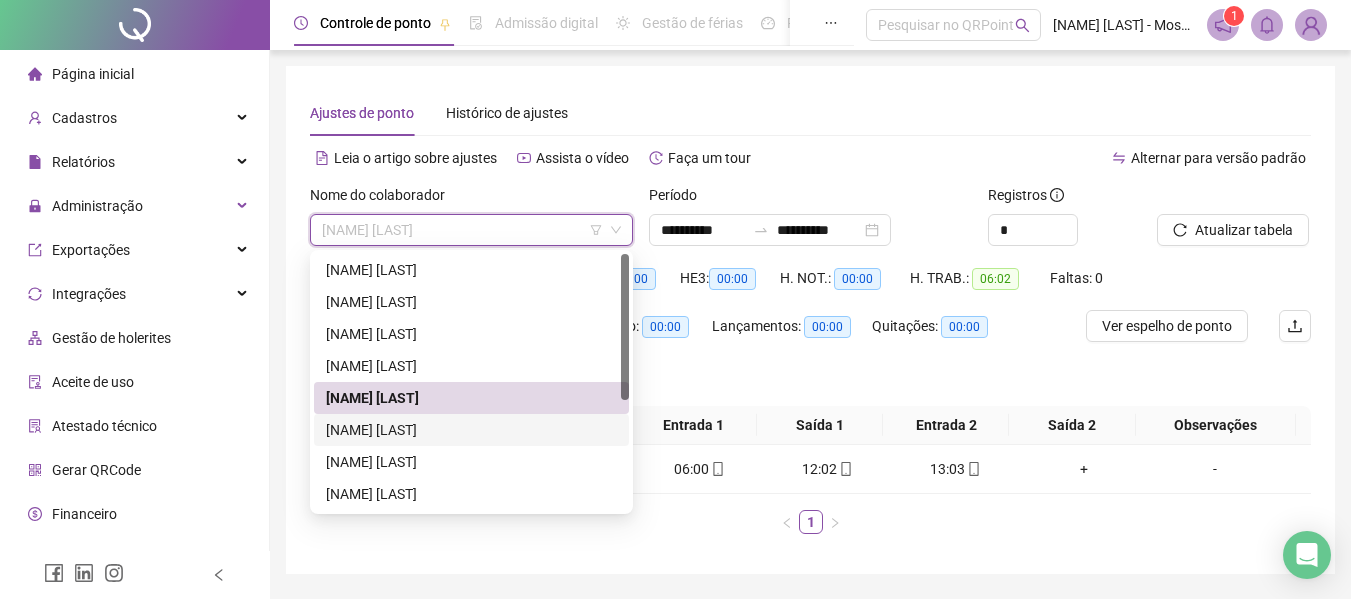 click on "[NAME] [LAST]" at bounding box center [471, 430] 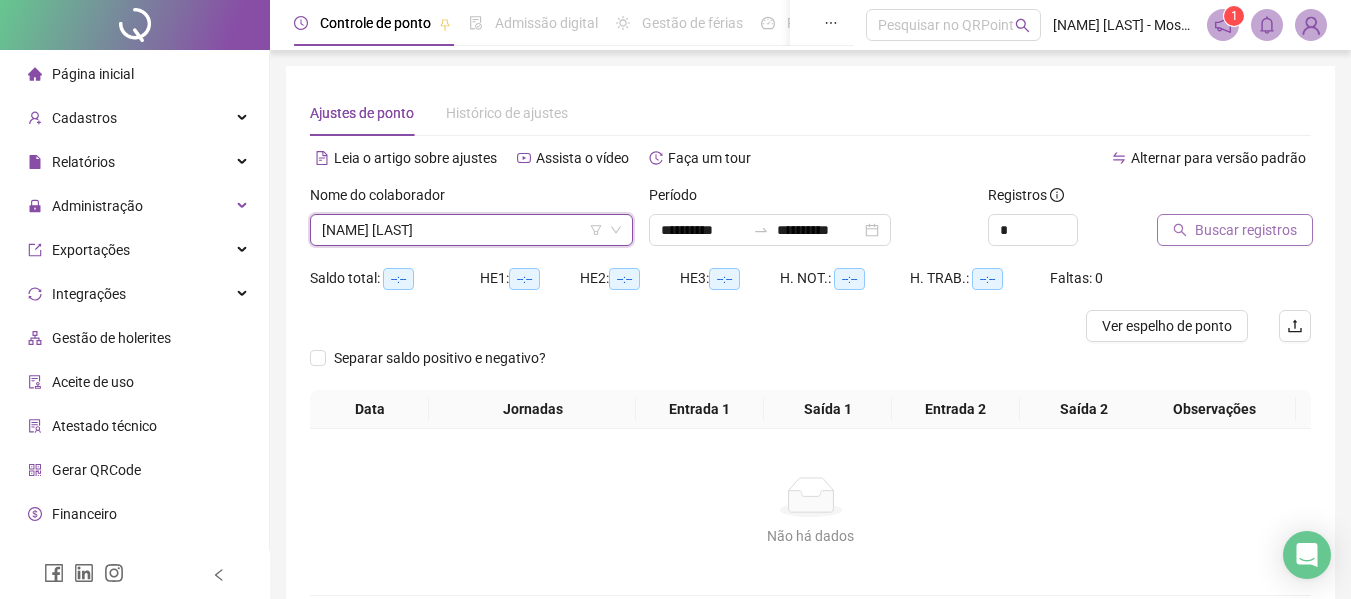 click on "Buscar registros" at bounding box center [1246, 230] 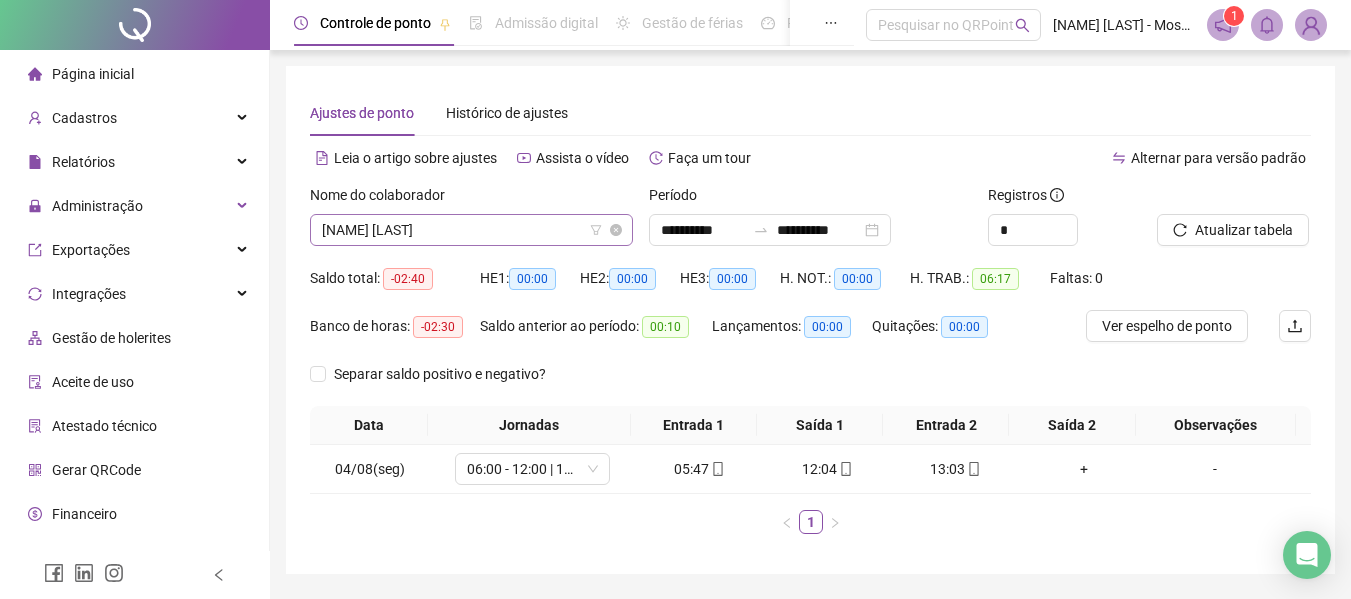 click on "[NAME] [LAST]" at bounding box center [471, 230] 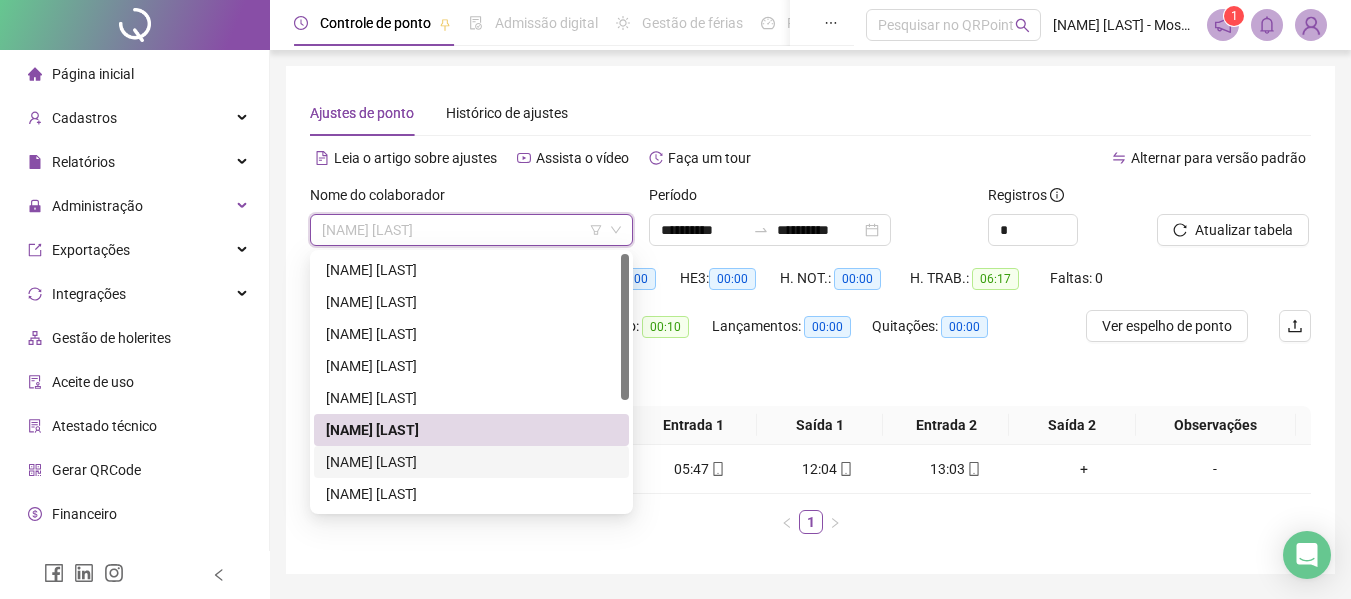 click on "[NAME] [LAST]" at bounding box center (471, 462) 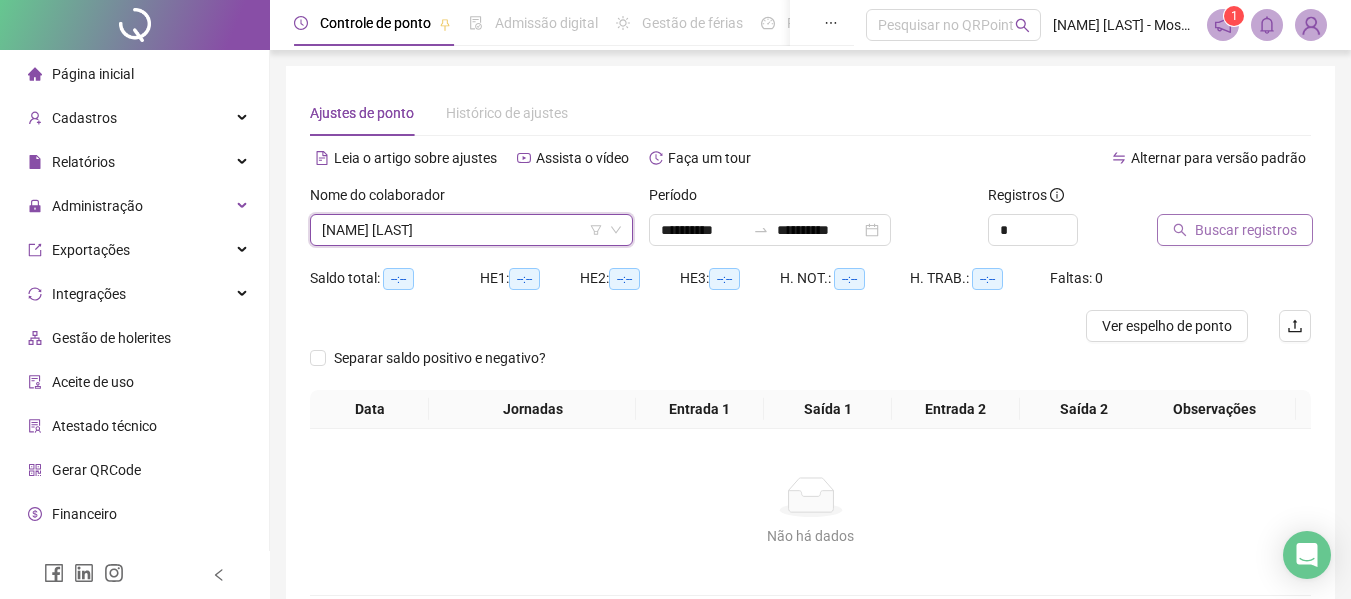click on "Buscar registros" at bounding box center [1246, 230] 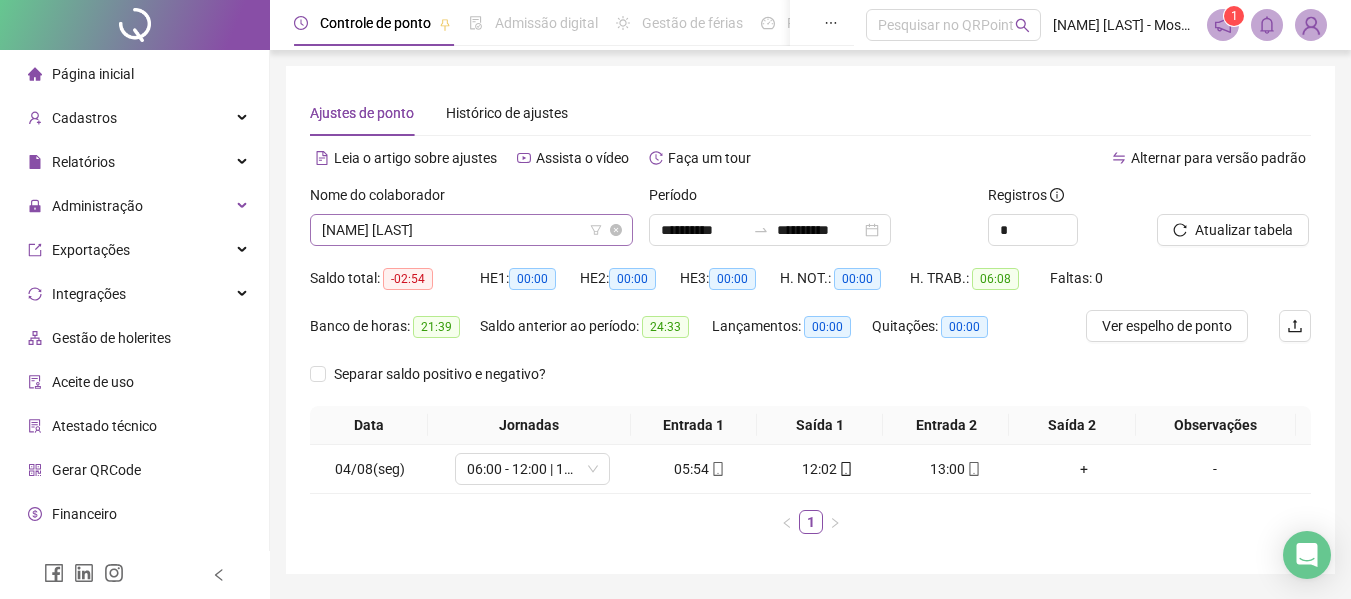 click on "[NAME] [LAST]" at bounding box center (471, 230) 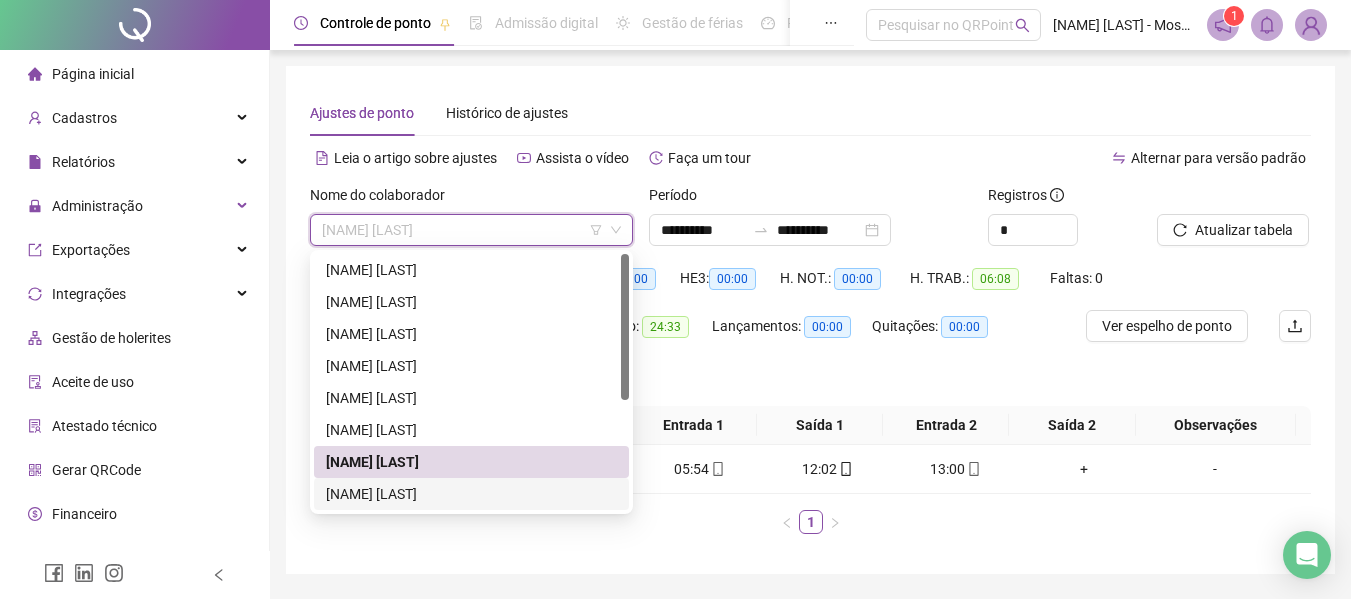 click on "[NAME] [LAST]" at bounding box center (471, 494) 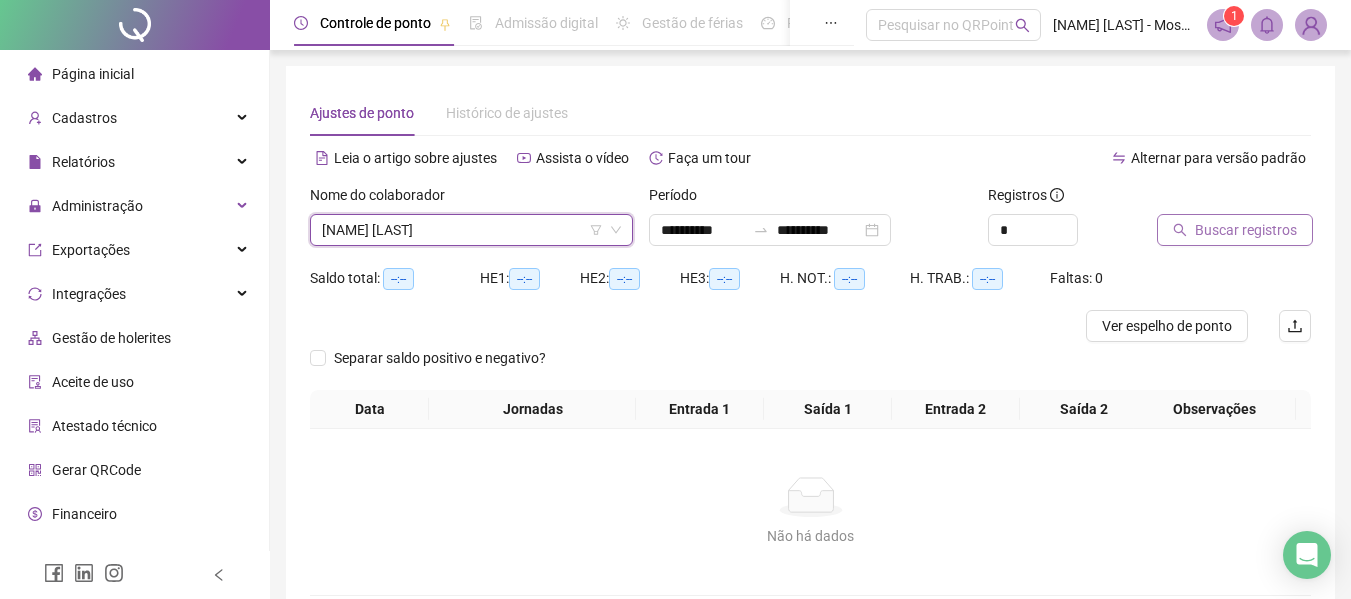 click on "Buscar registros" at bounding box center [1235, 230] 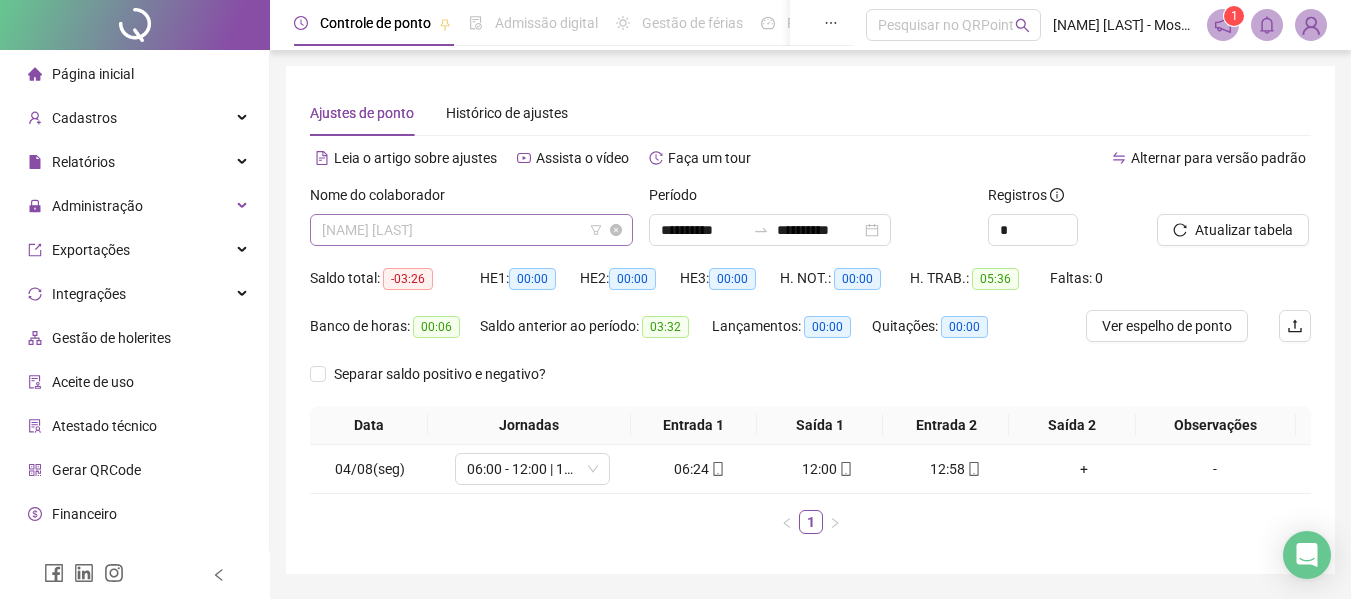 click on "[NAME] [LAST]" at bounding box center (471, 230) 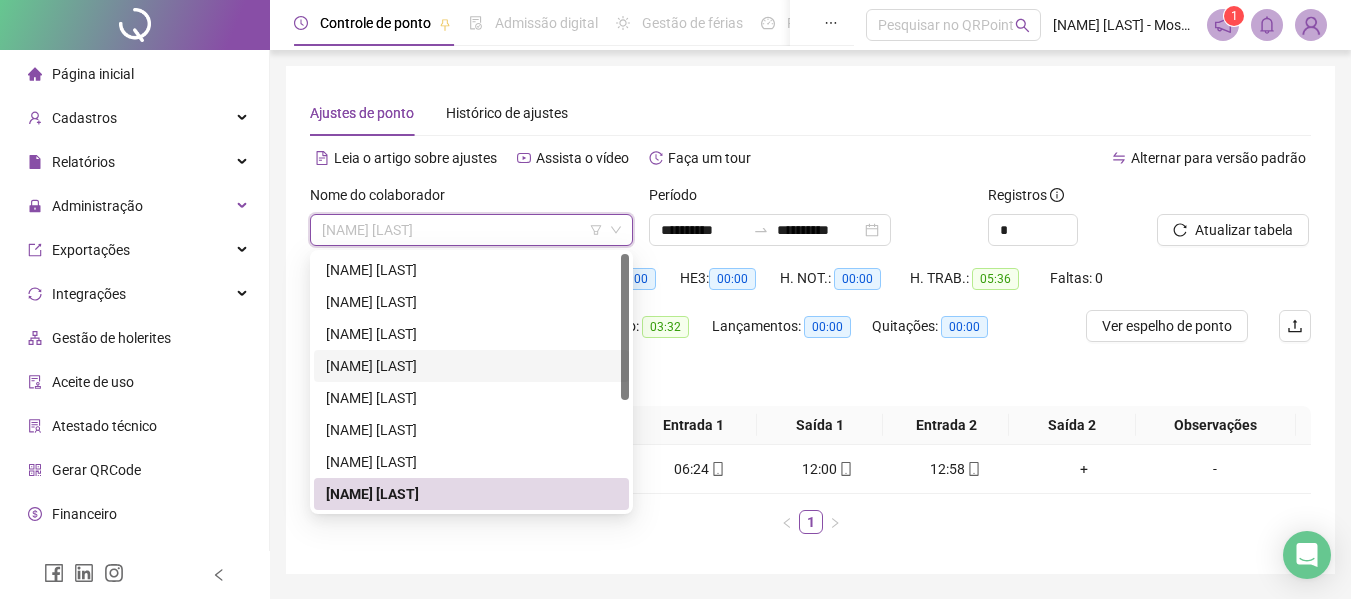 scroll, scrollTop: 192, scrollLeft: 0, axis: vertical 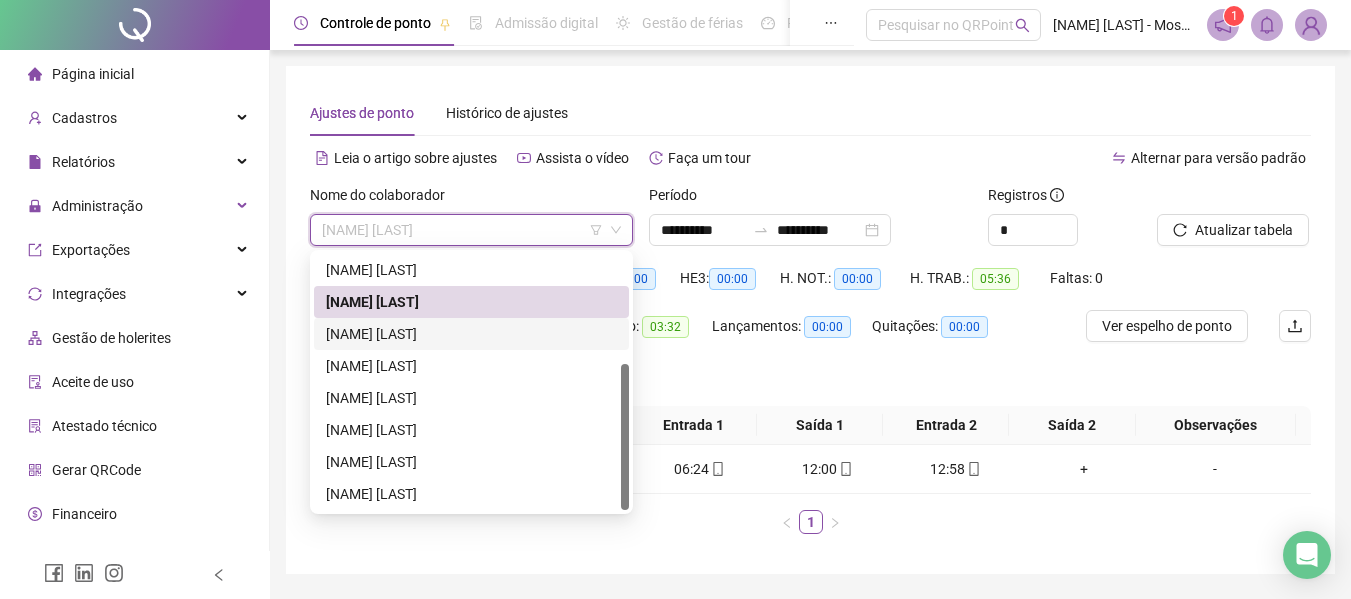 click on "[NAME] [LAST]" at bounding box center (471, 334) 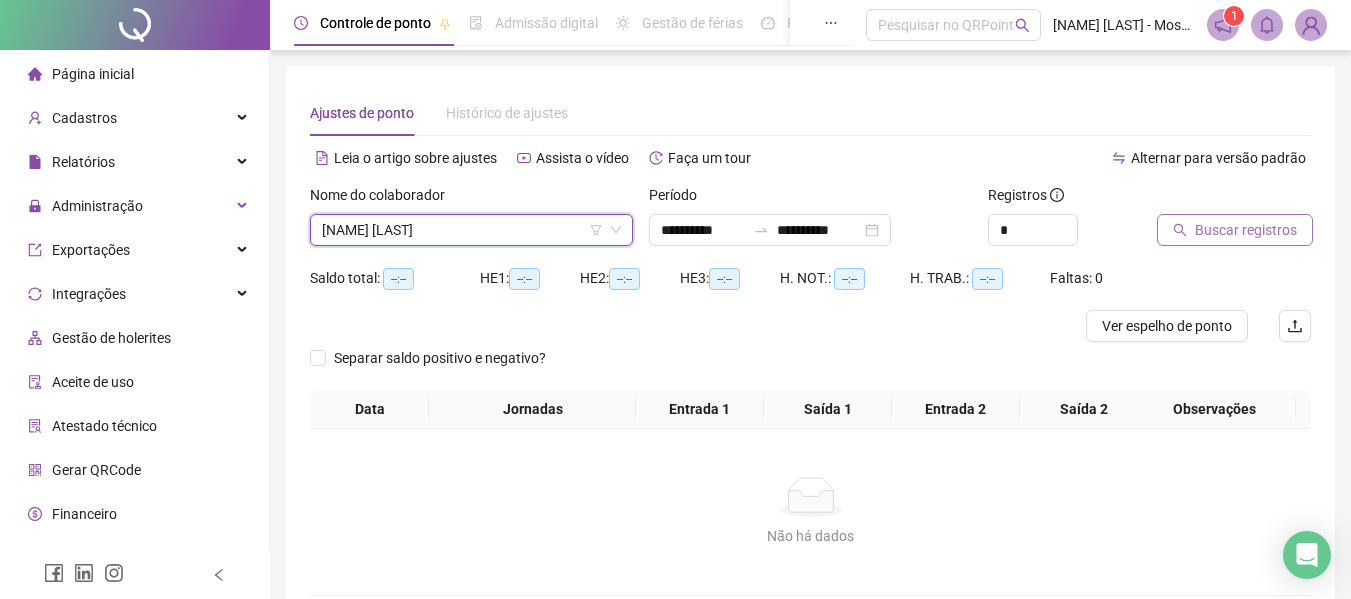 click on "Buscar registros" at bounding box center [1246, 230] 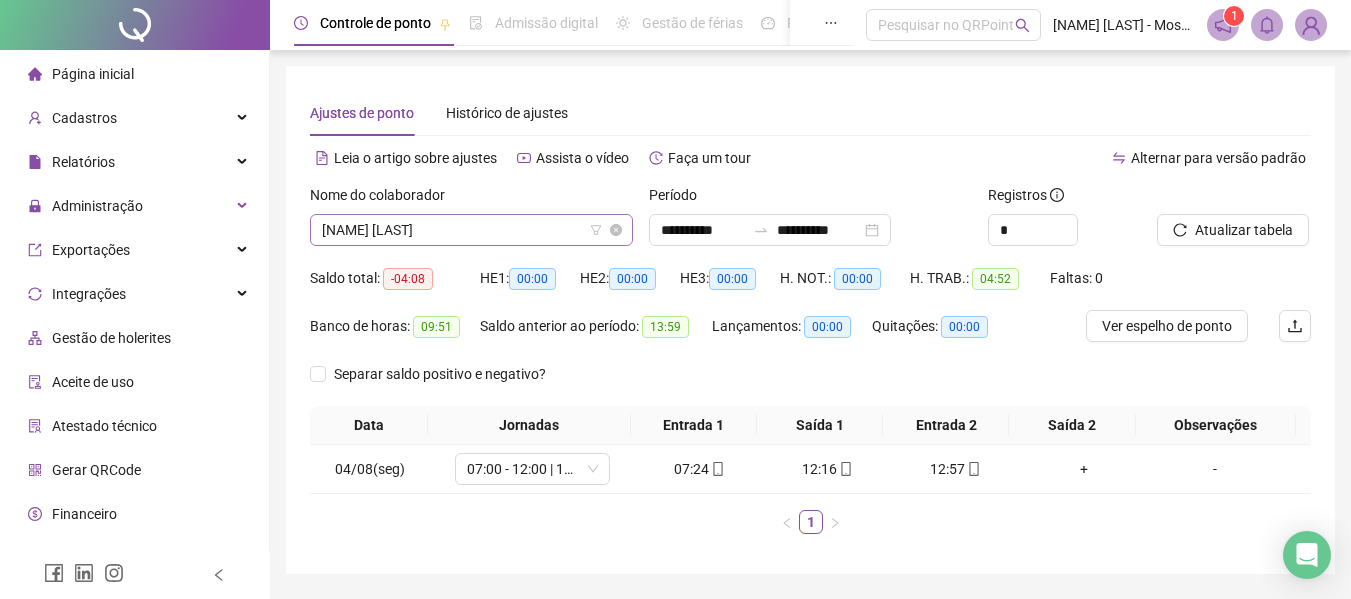 click on "[NAME] [LAST]" at bounding box center [471, 230] 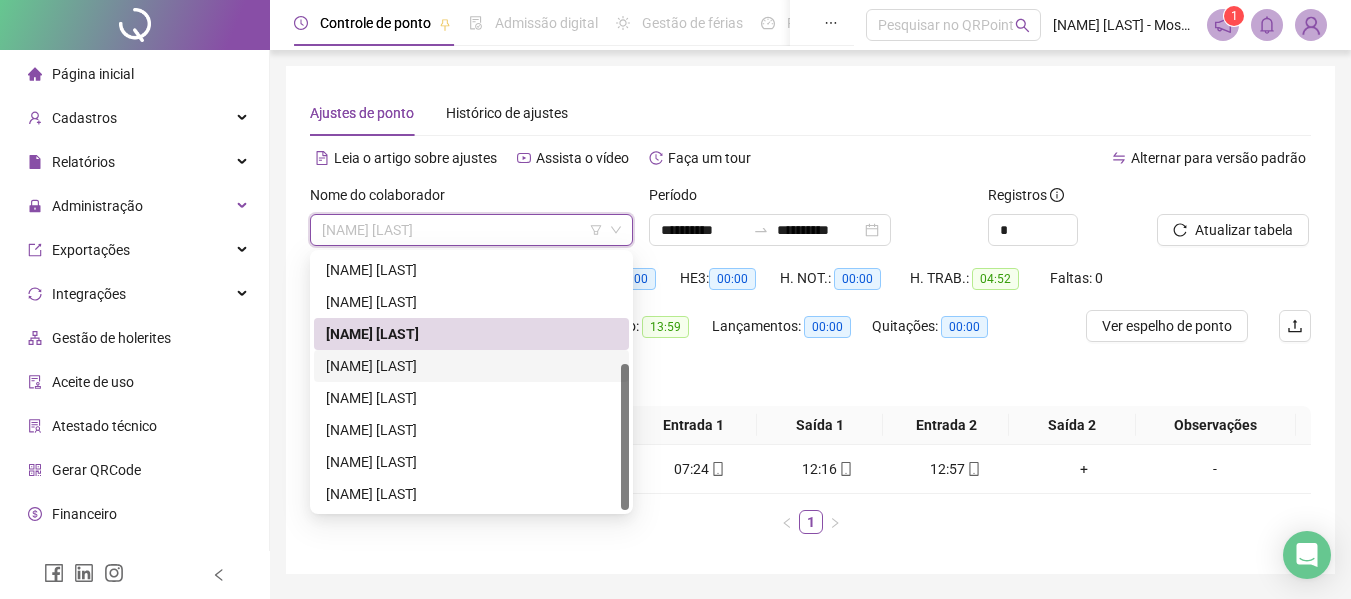 click on "[NAME] [LAST]" at bounding box center [471, 366] 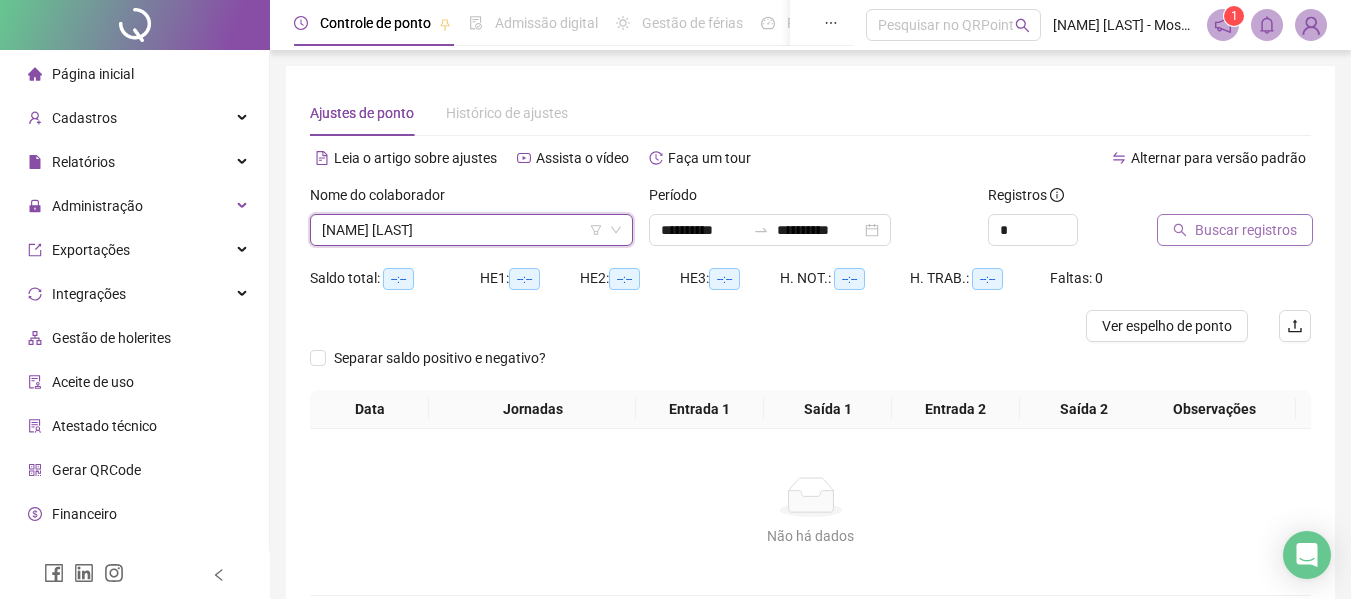 click on "Buscar registros" at bounding box center (1235, 230) 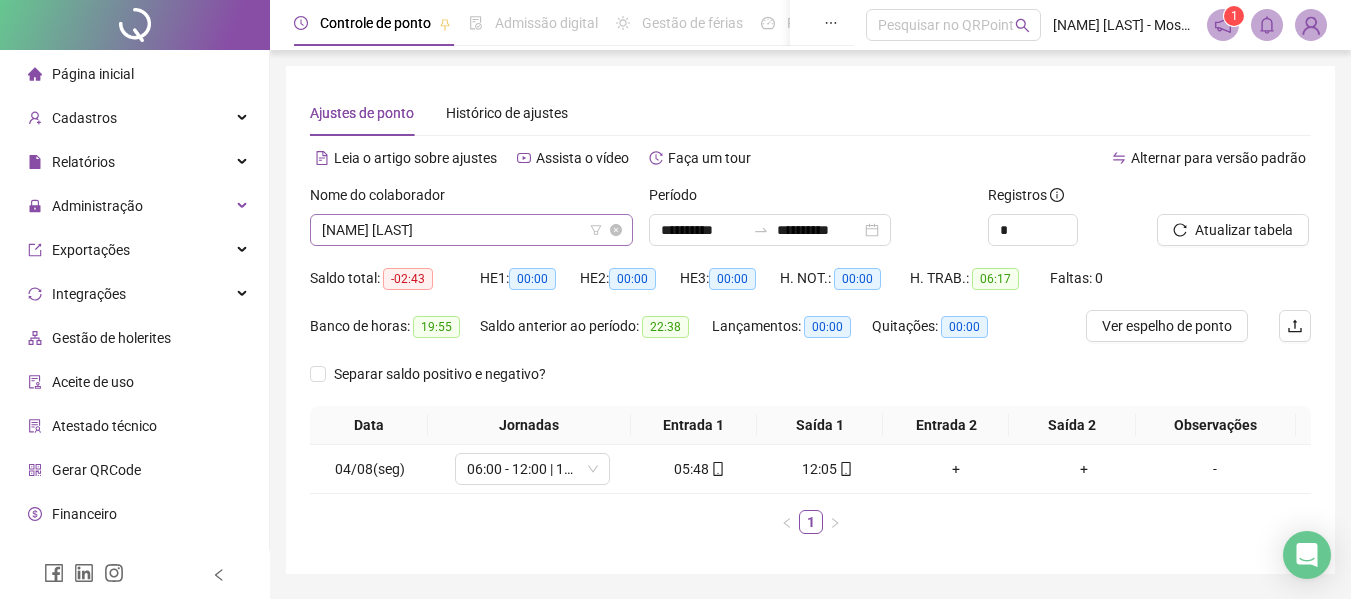 click on "[NAME] [LAST]" at bounding box center (471, 230) 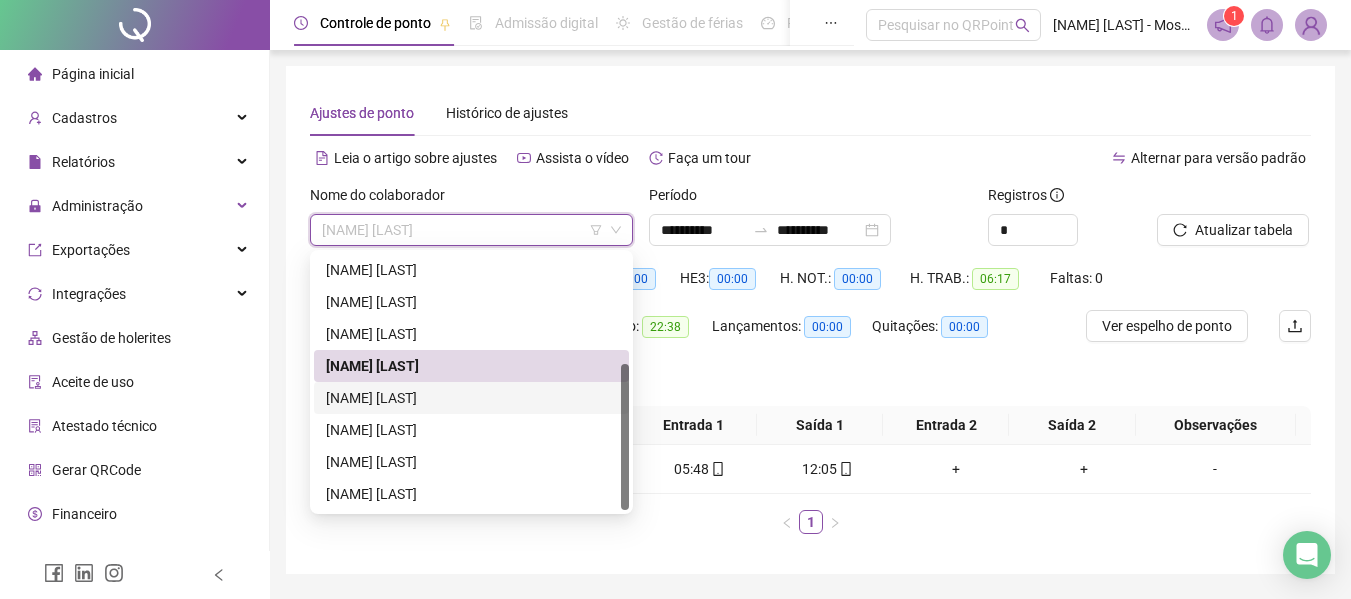 click on "[NAME] [LAST]" at bounding box center [471, 398] 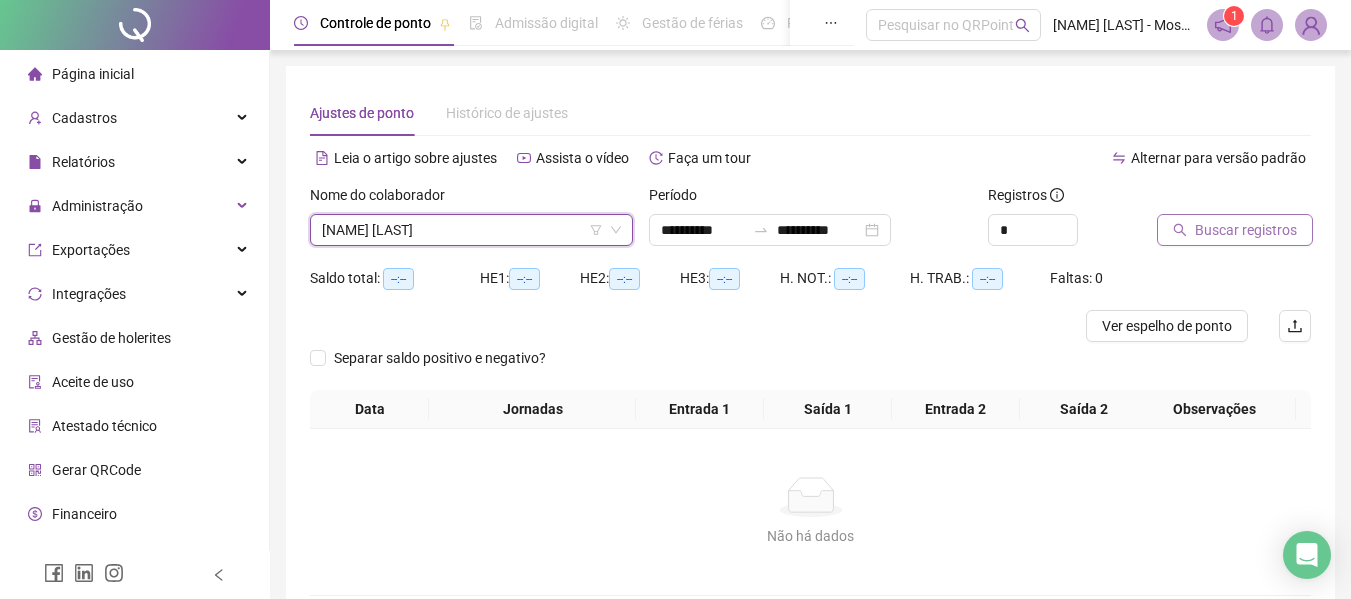 click on "Buscar registros" at bounding box center (1246, 230) 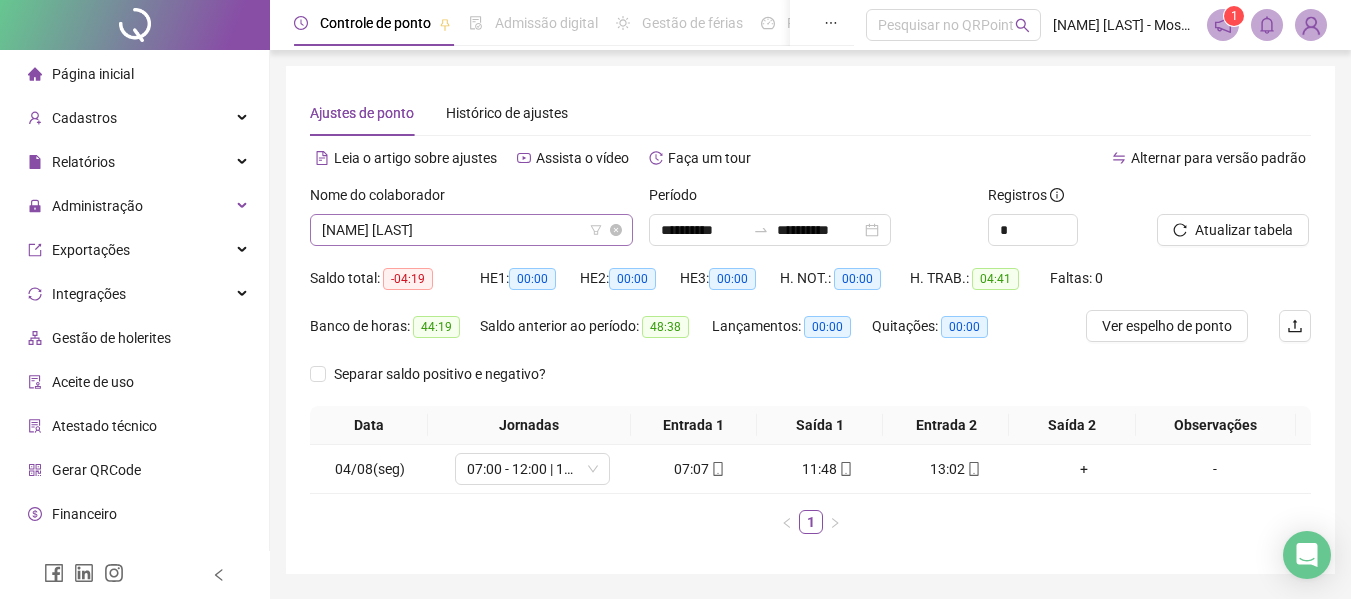 click on "[NAME] [LAST]" at bounding box center (471, 230) 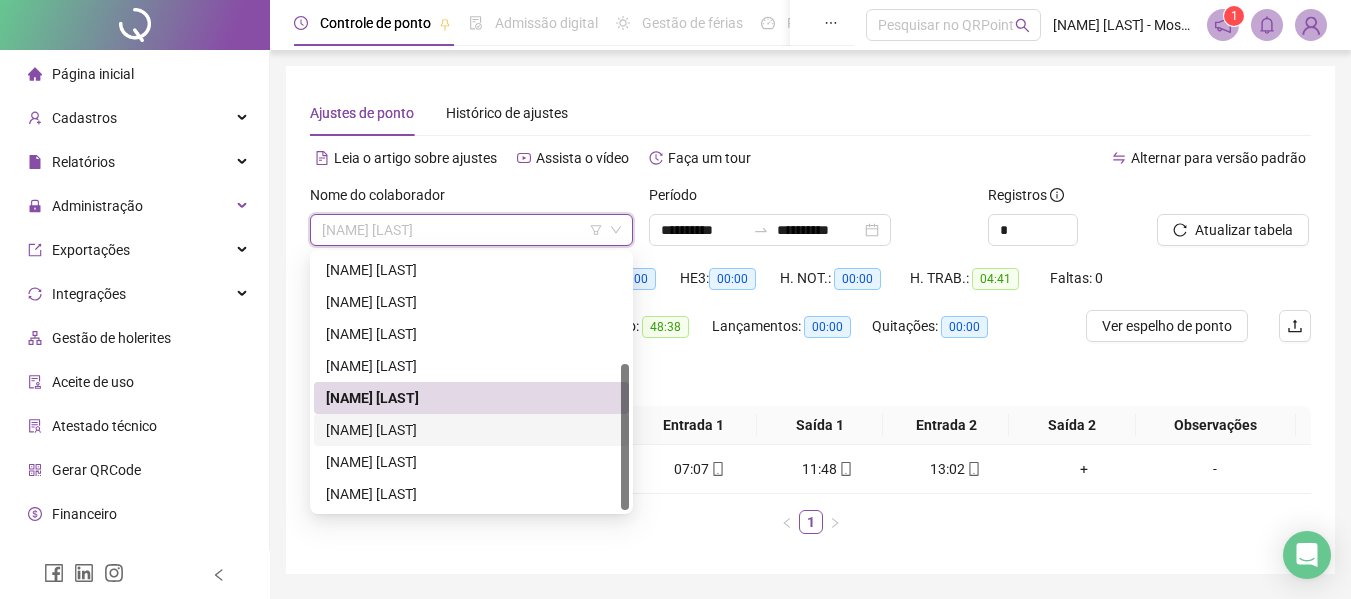 click on "[NAME] [LAST]" at bounding box center [471, 430] 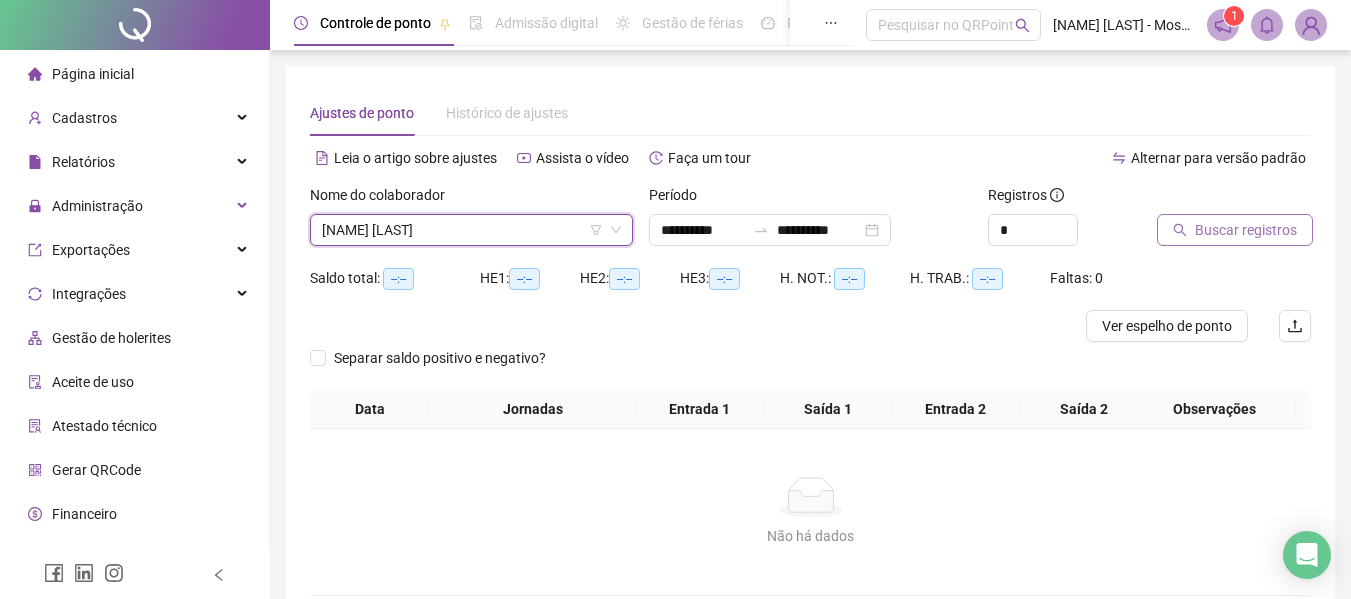 click on "Buscar registros" at bounding box center (1246, 230) 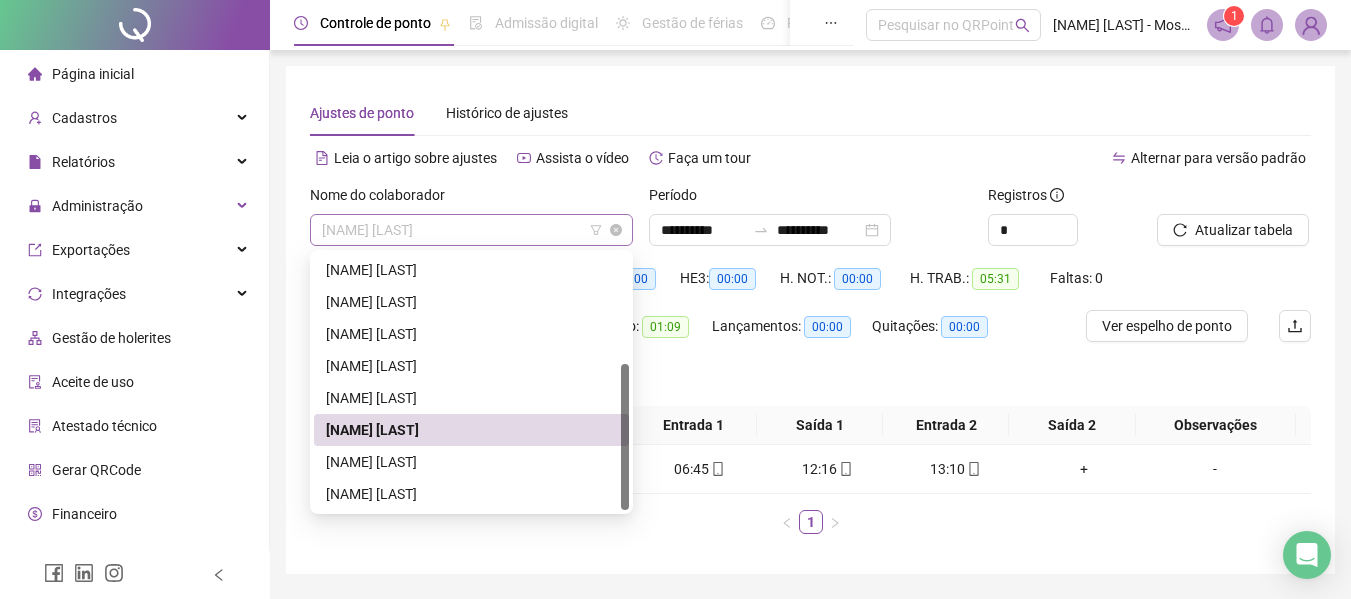 click on "[NAME] [LAST]" at bounding box center (471, 230) 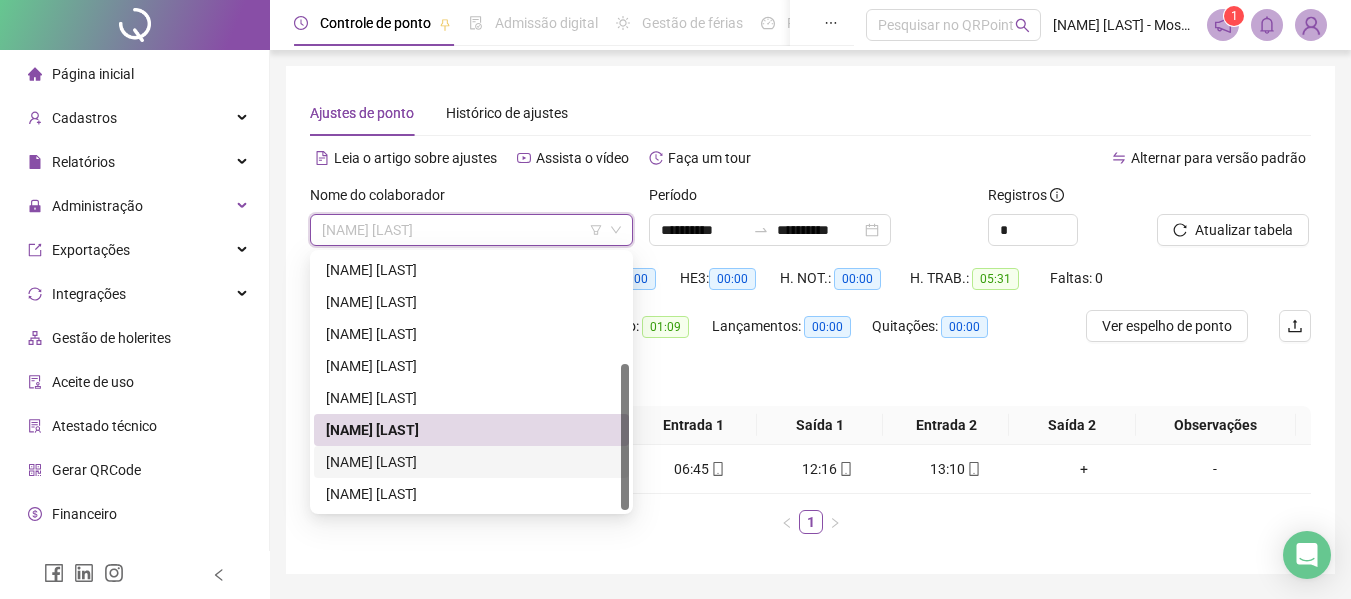 click on "[NAME] [LAST]" at bounding box center [471, 462] 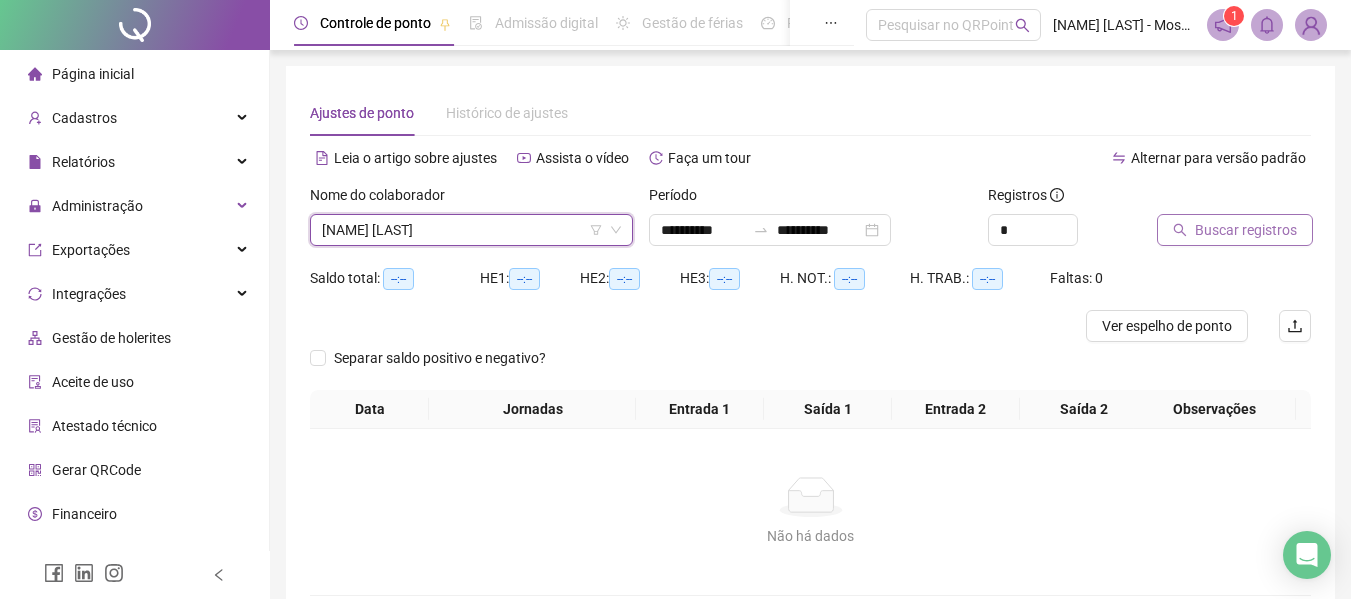 click on "Buscar registros" at bounding box center [1235, 230] 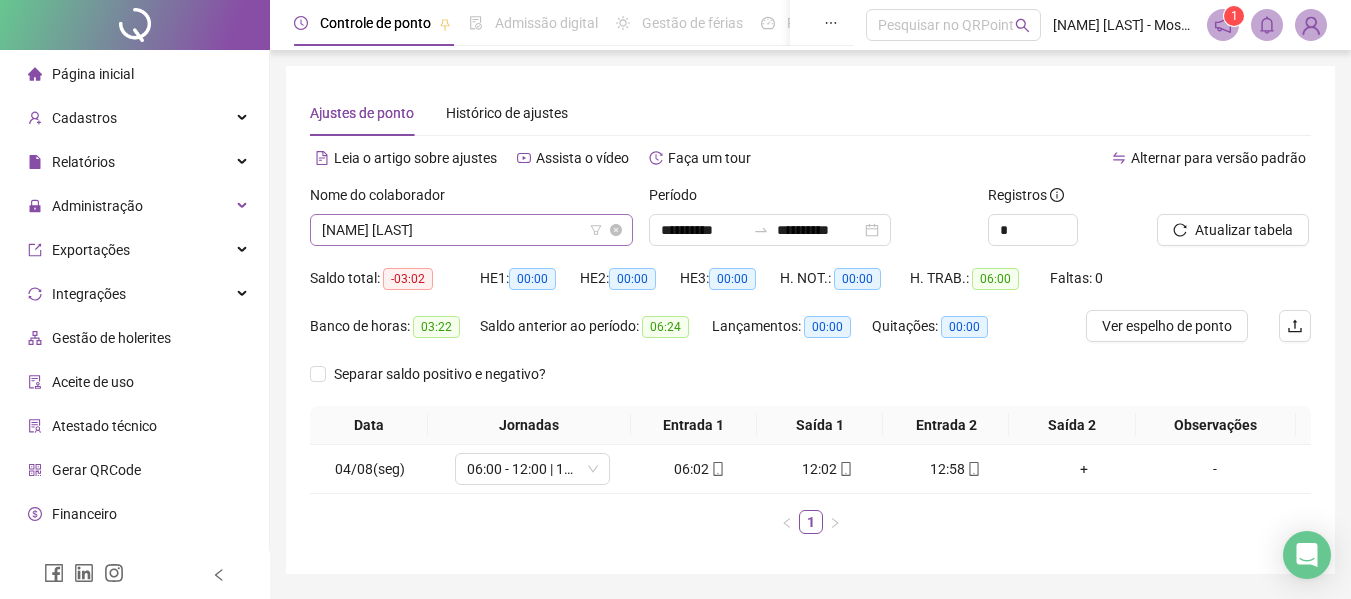 click on "[NAME] [LAST]" at bounding box center [471, 230] 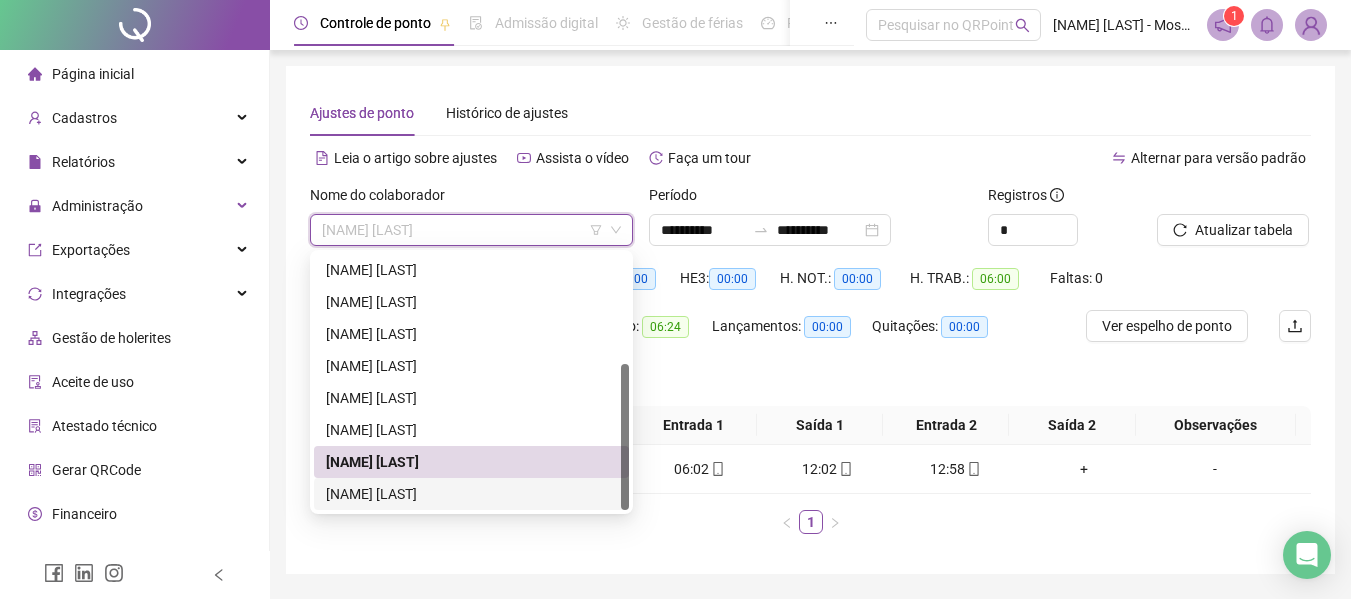 drag, startPoint x: 376, startPoint y: 494, endPoint x: 387, endPoint y: 493, distance: 11.045361 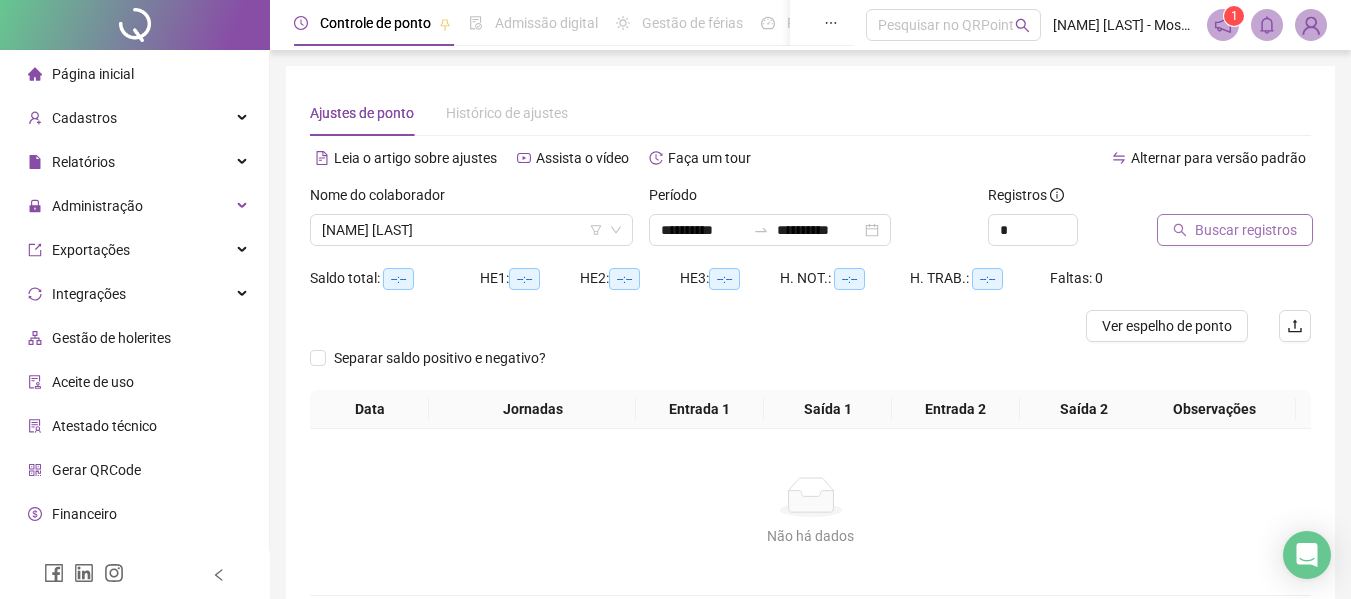 click on "Buscar registros" at bounding box center [1246, 230] 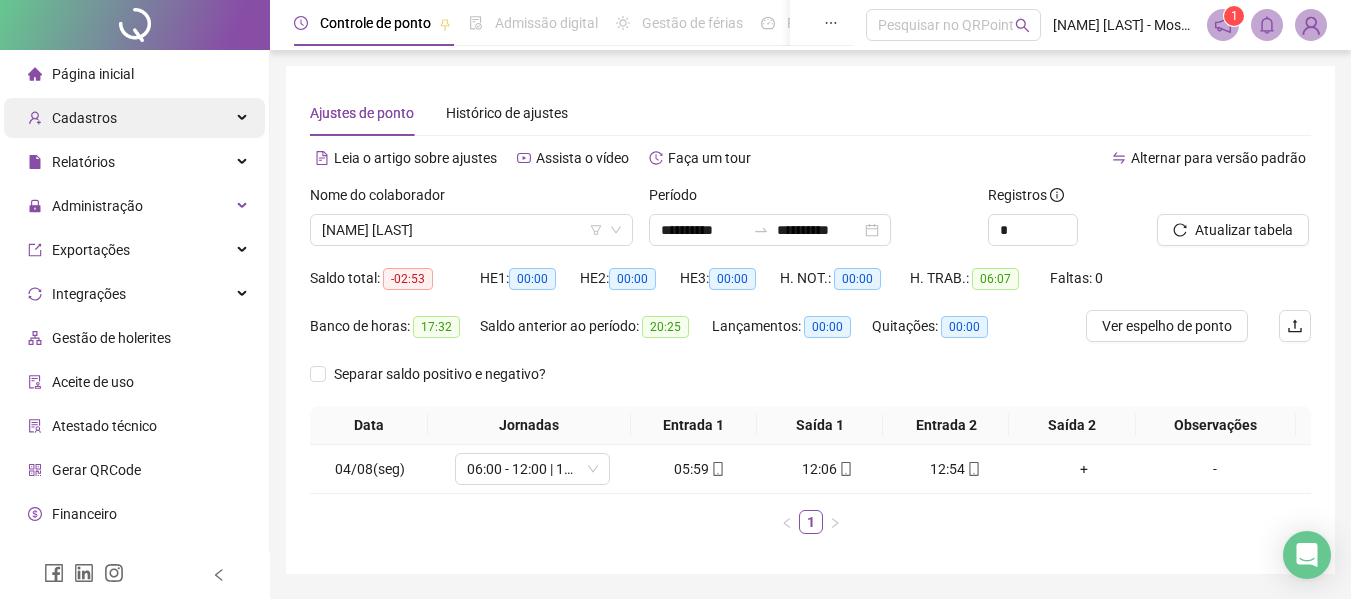 click on "Cadastros" at bounding box center [134, 118] 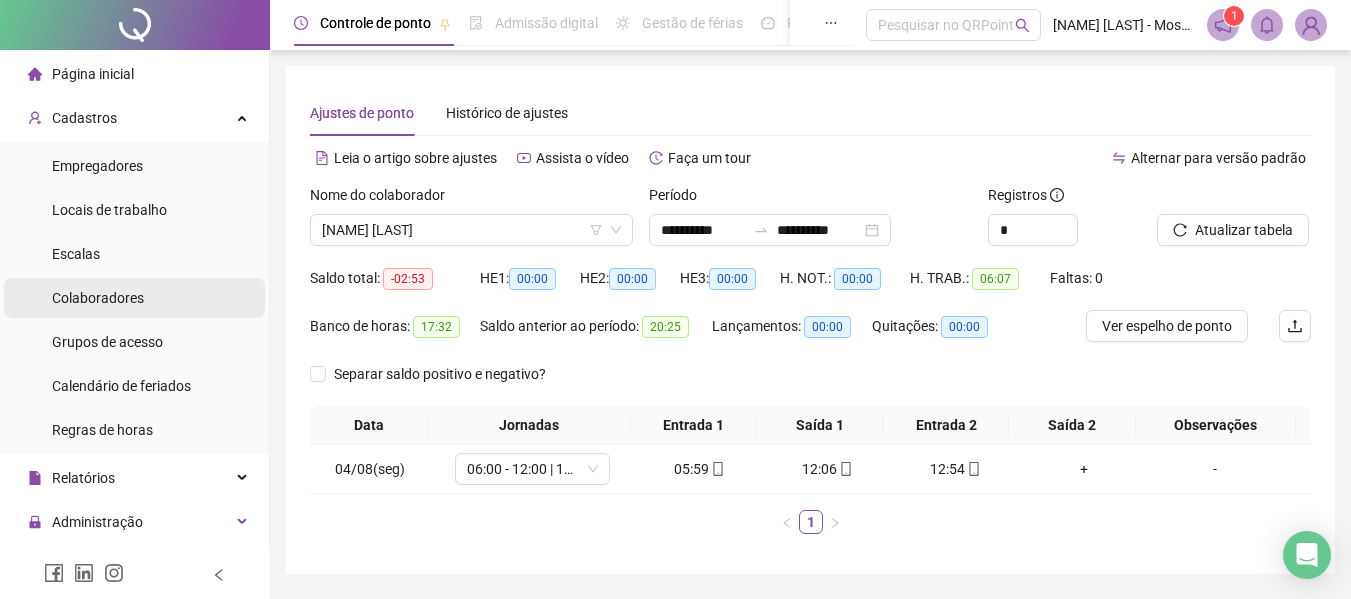 click on "Colaboradores" at bounding box center (98, 298) 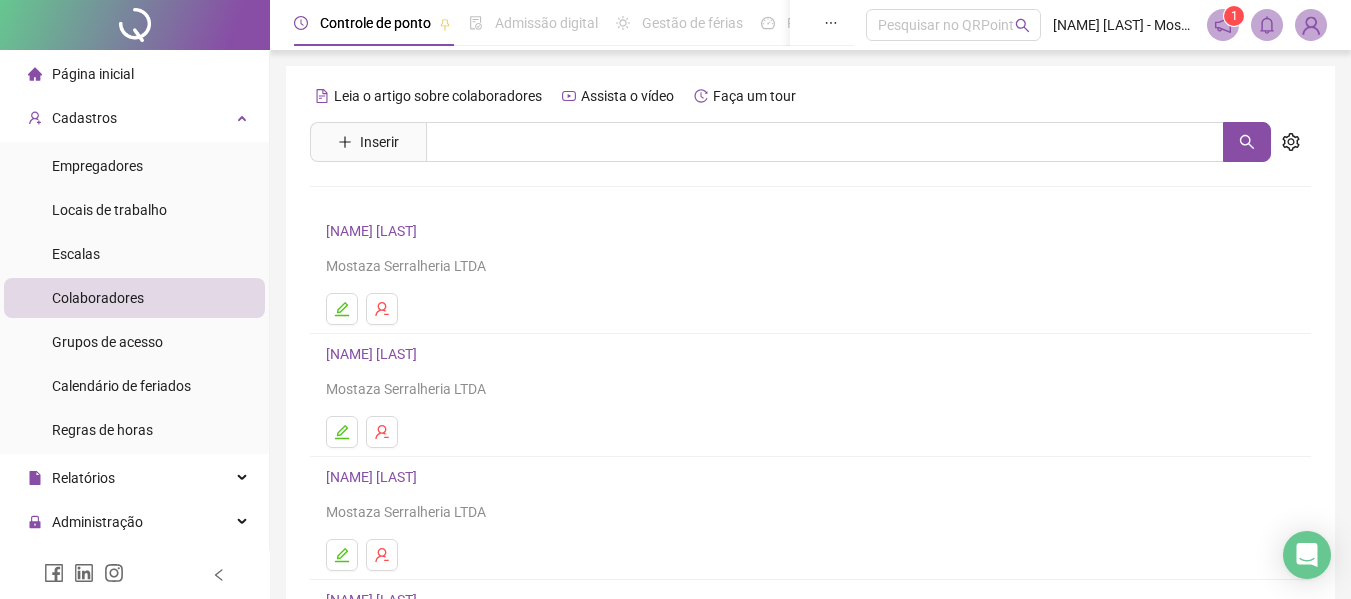 click on "[NAME] [LAST]" at bounding box center [374, 354] 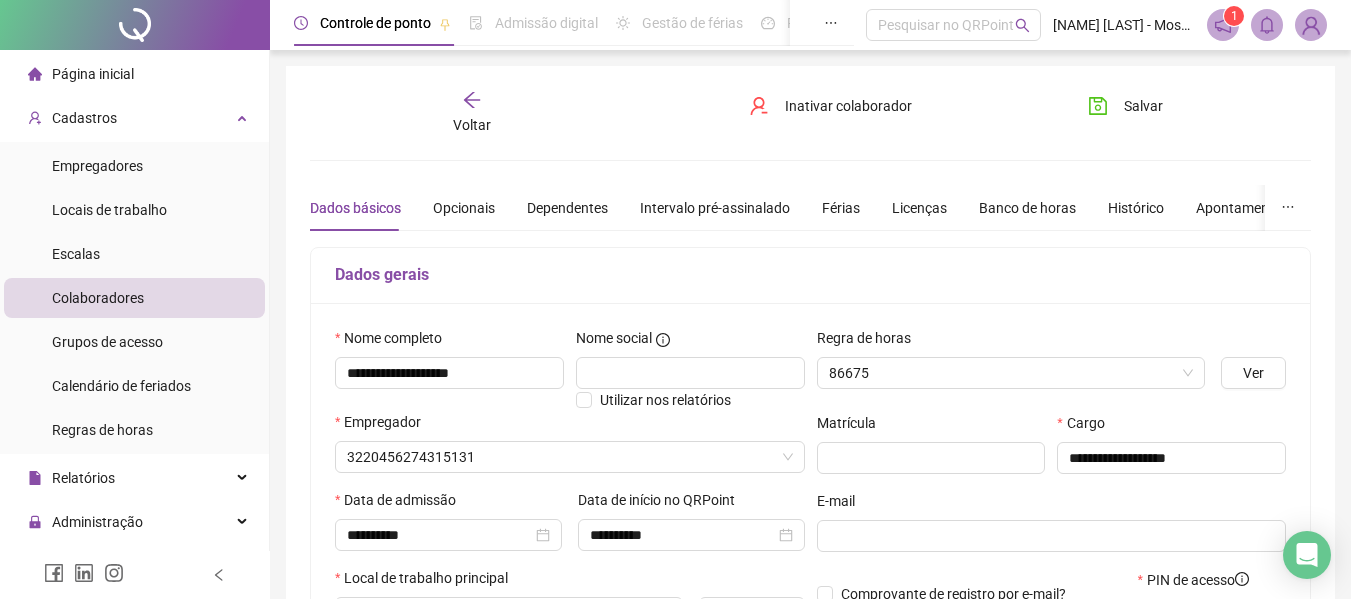 type on "*****" 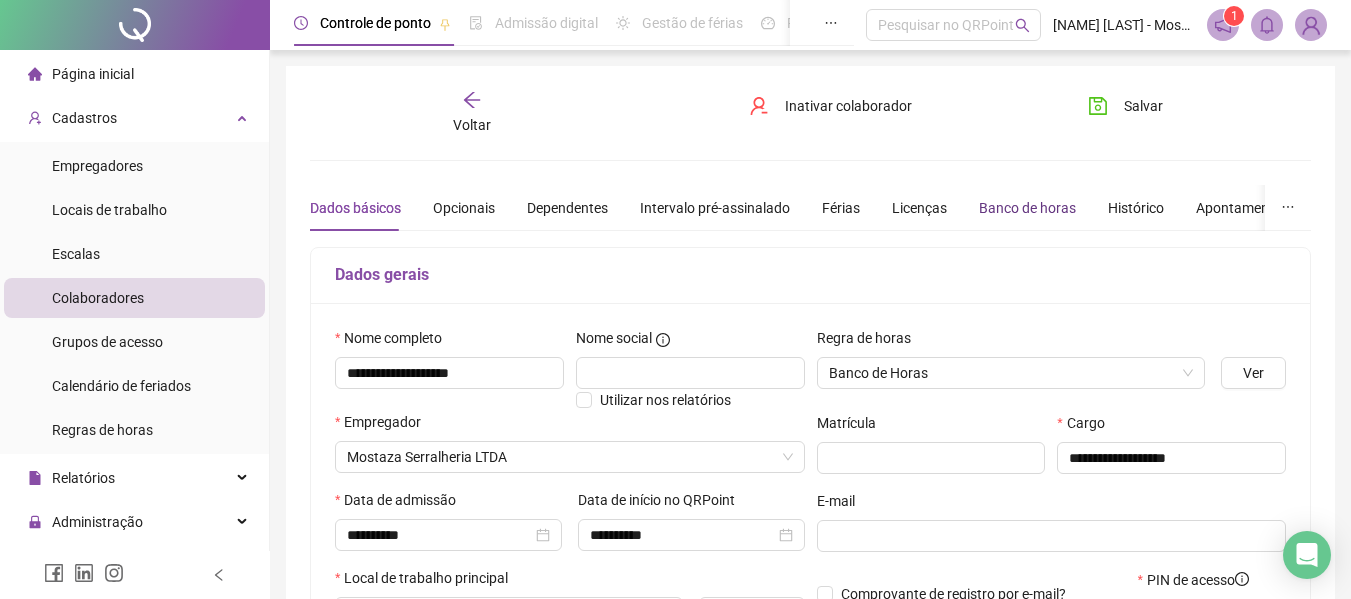 click on "Banco de horas" at bounding box center (1027, 208) 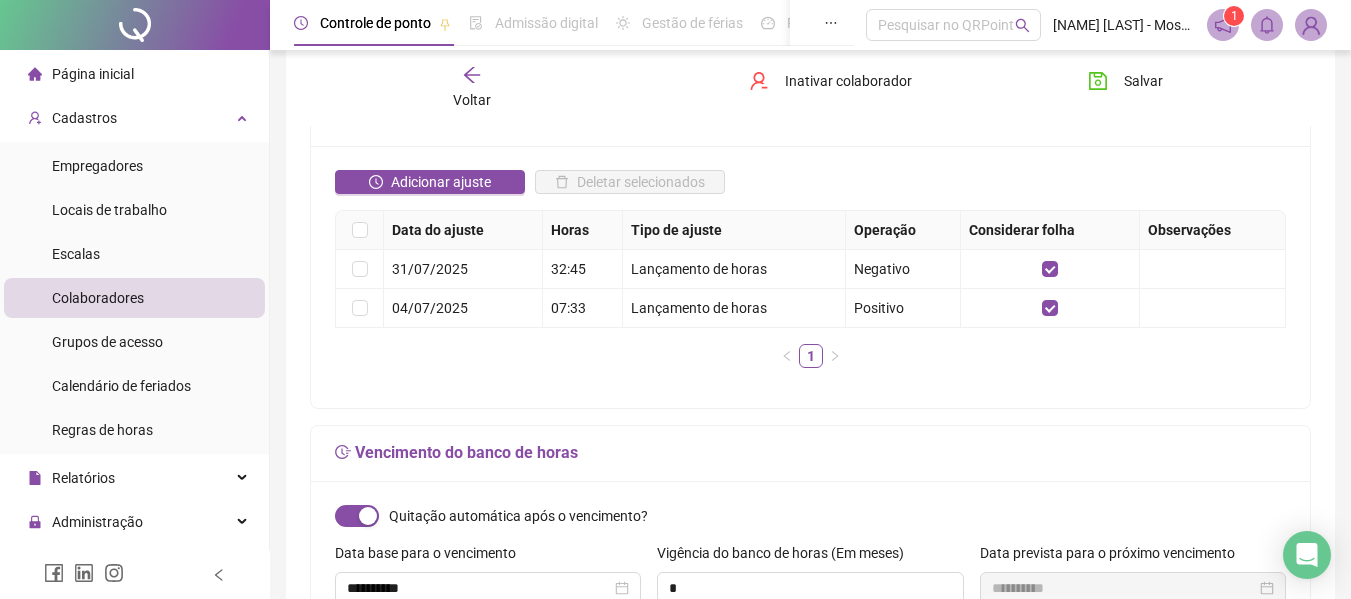 scroll, scrollTop: 400, scrollLeft: 0, axis: vertical 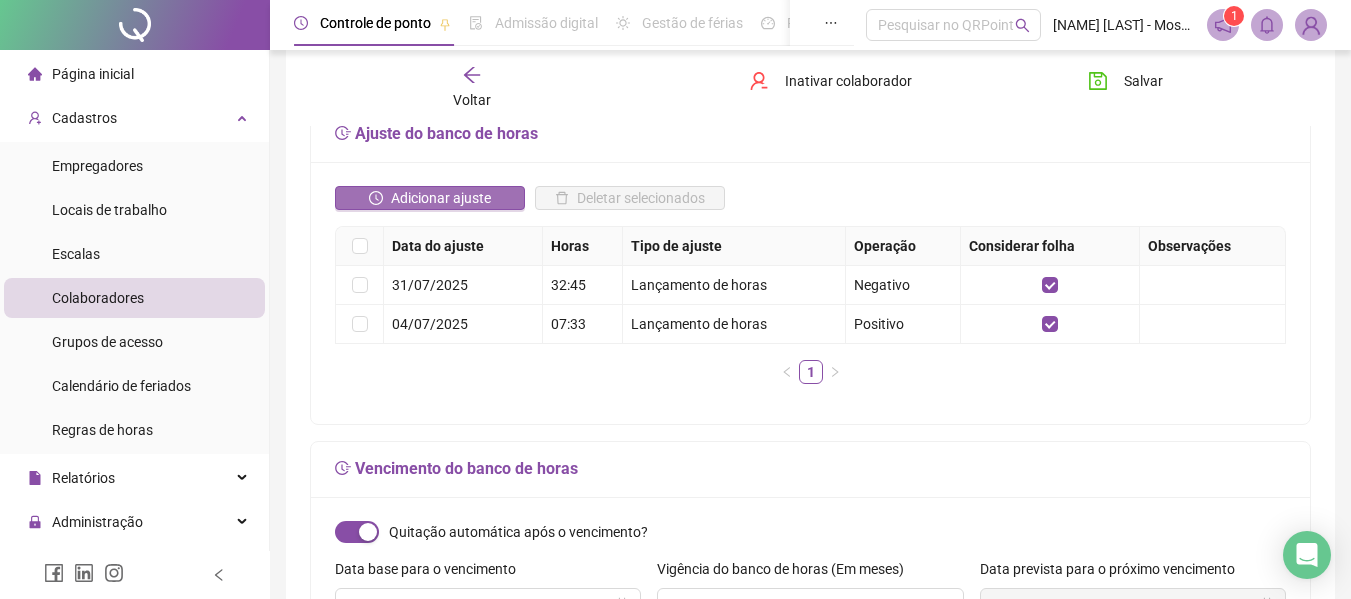 click on "Adicionar ajuste" at bounding box center [441, 198] 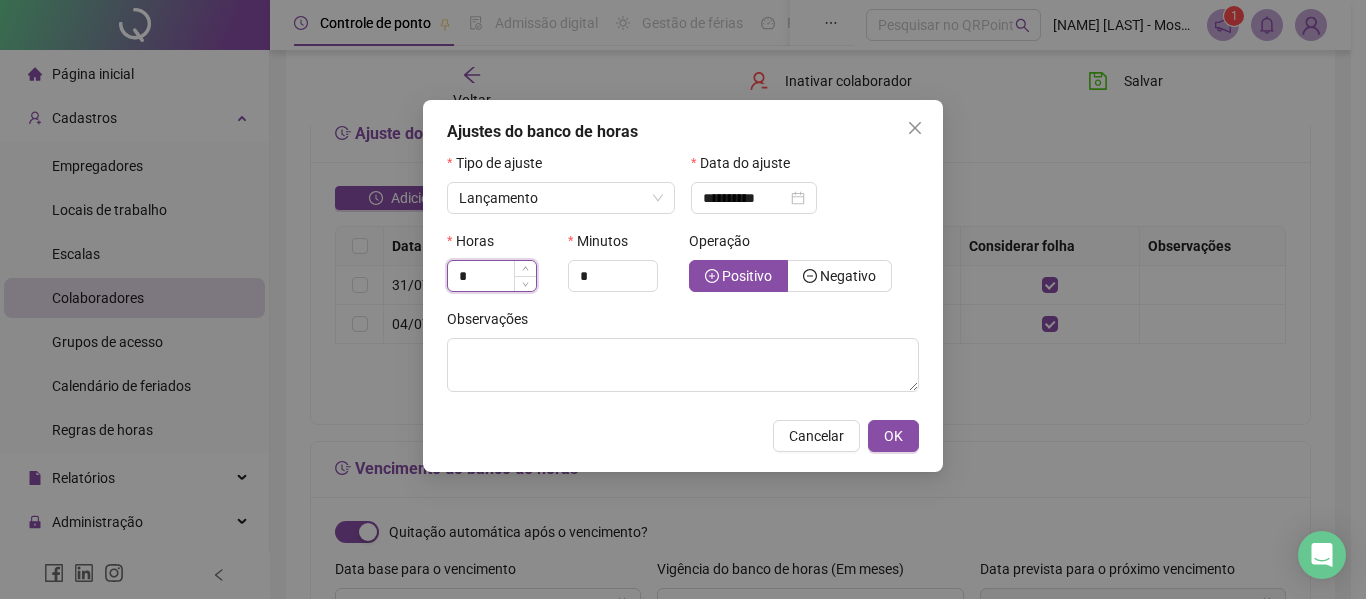 click on "*" at bounding box center (492, 276) 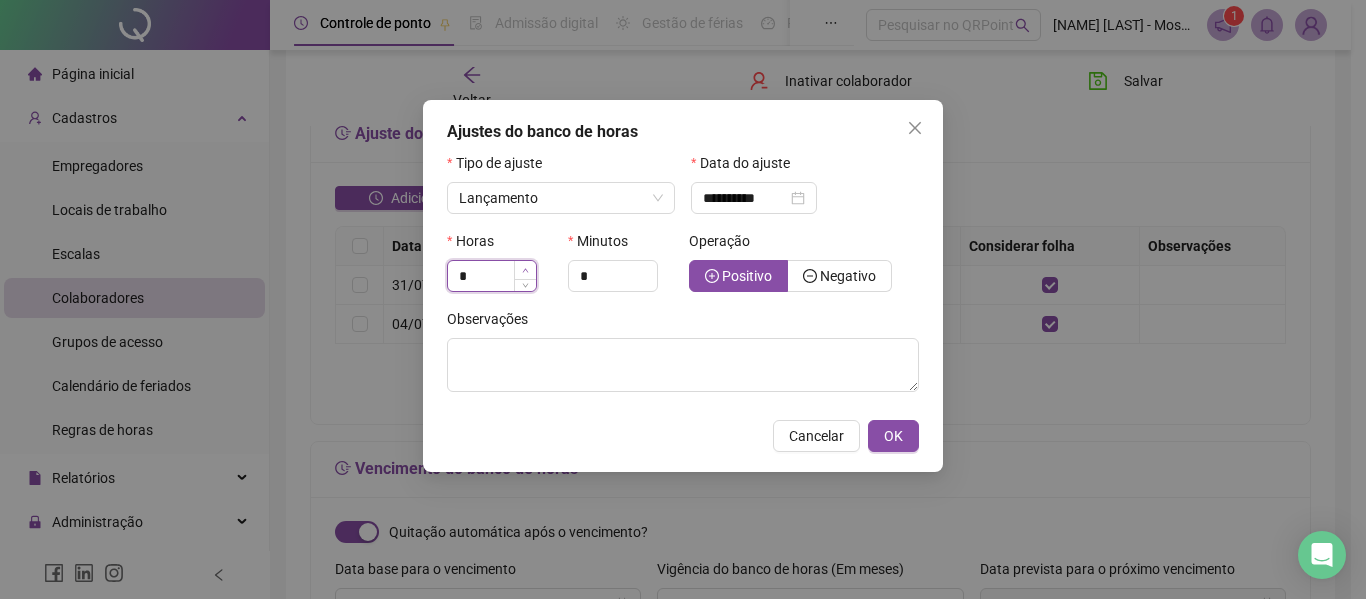 click 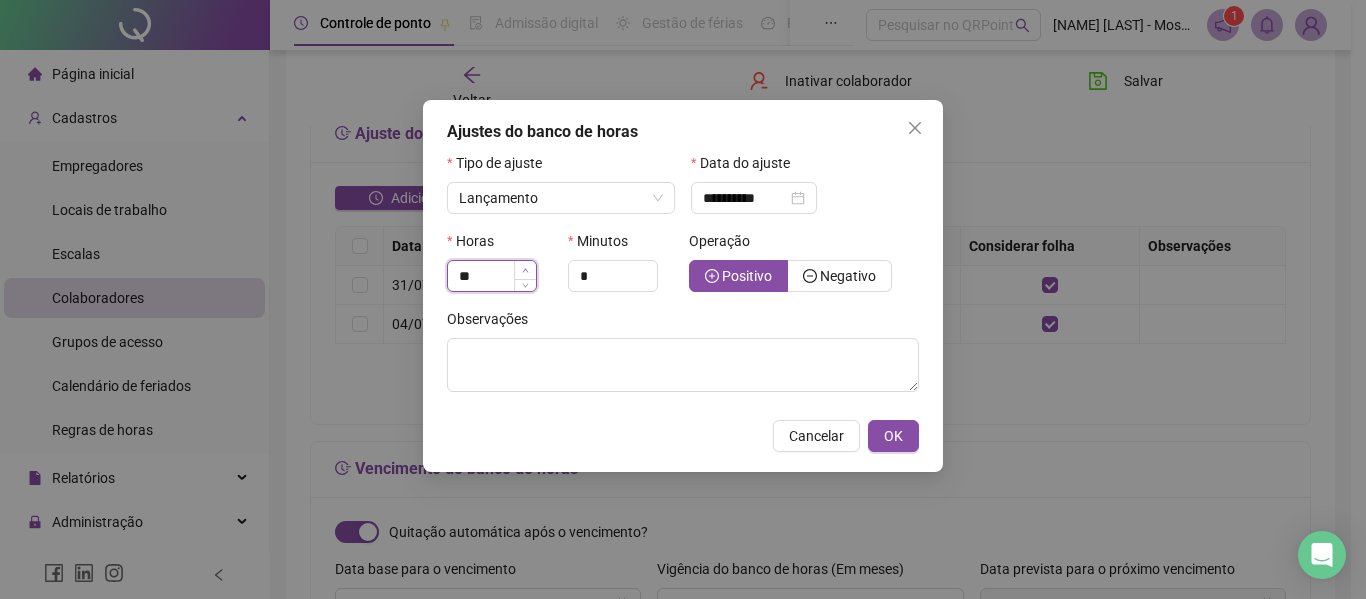 click 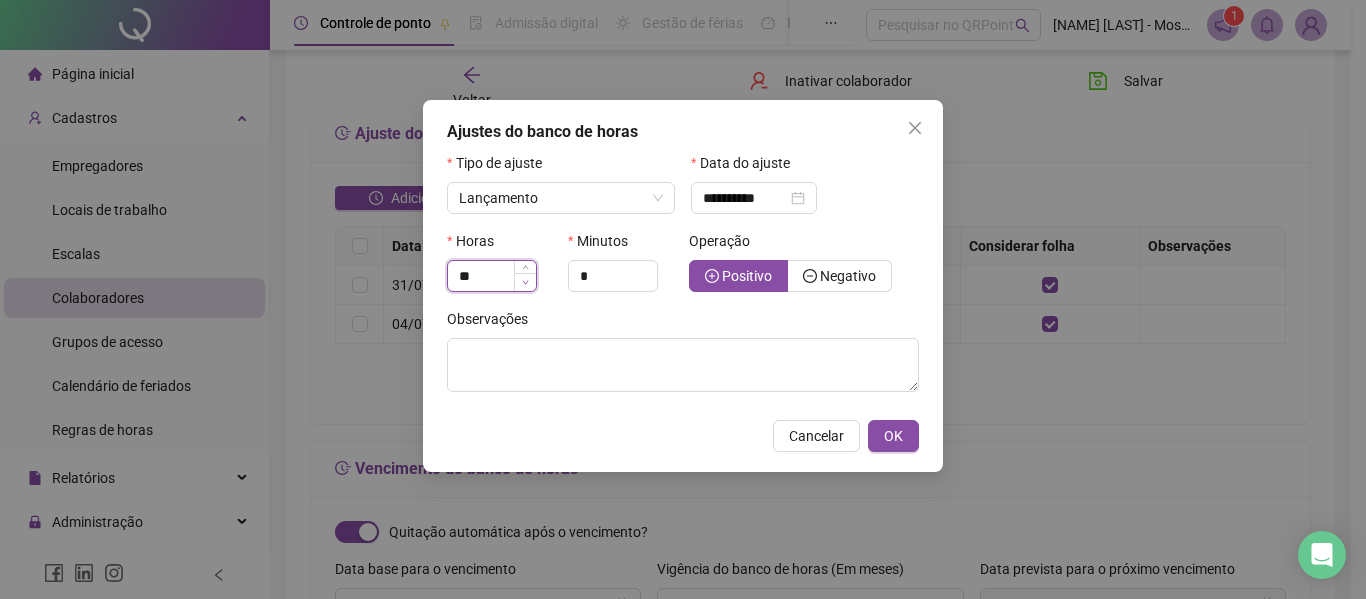 click 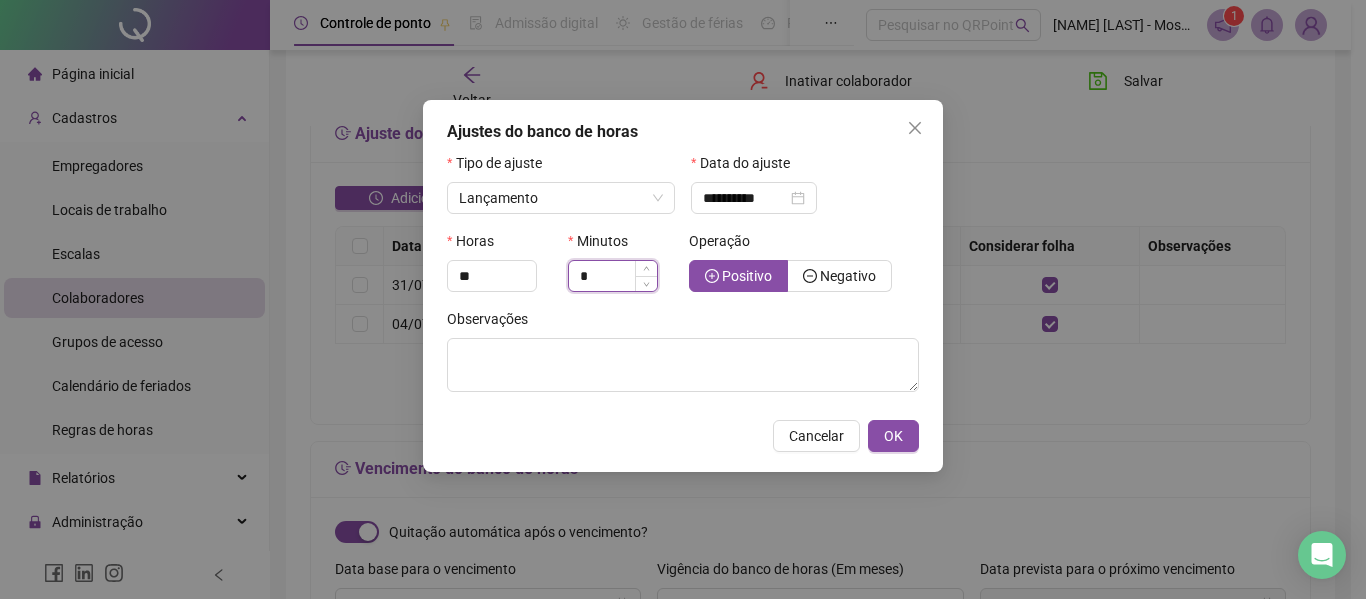 drag, startPoint x: 587, startPoint y: 273, endPoint x: 572, endPoint y: 273, distance: 15 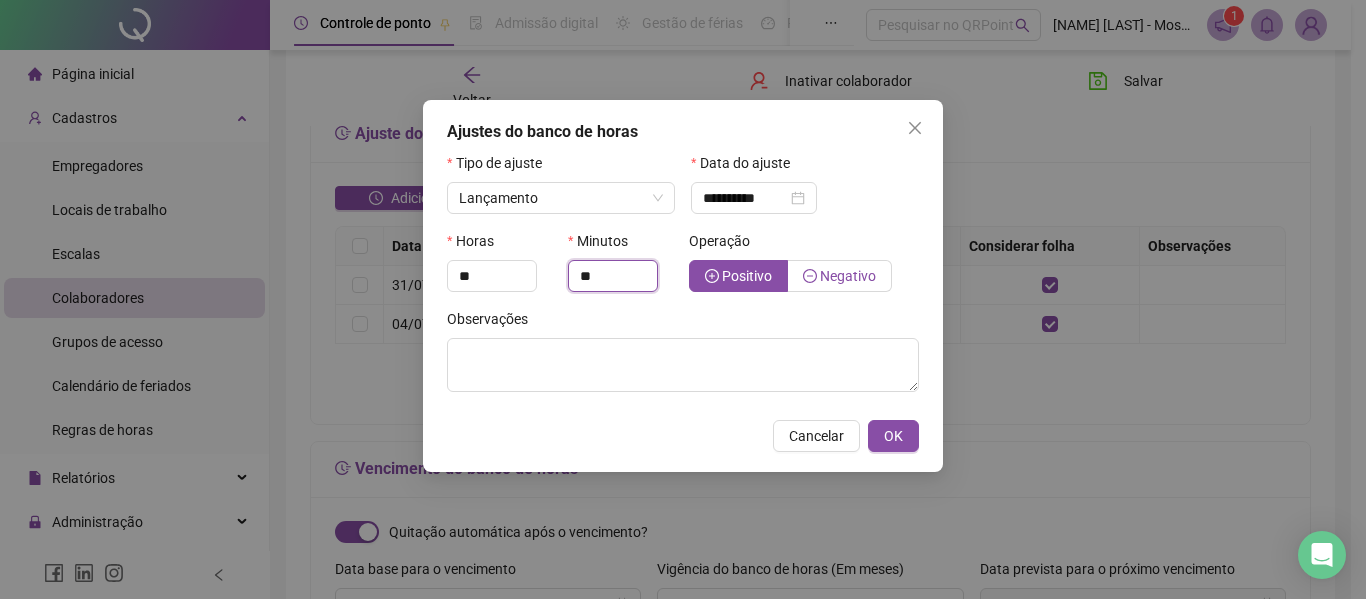 type on "**" 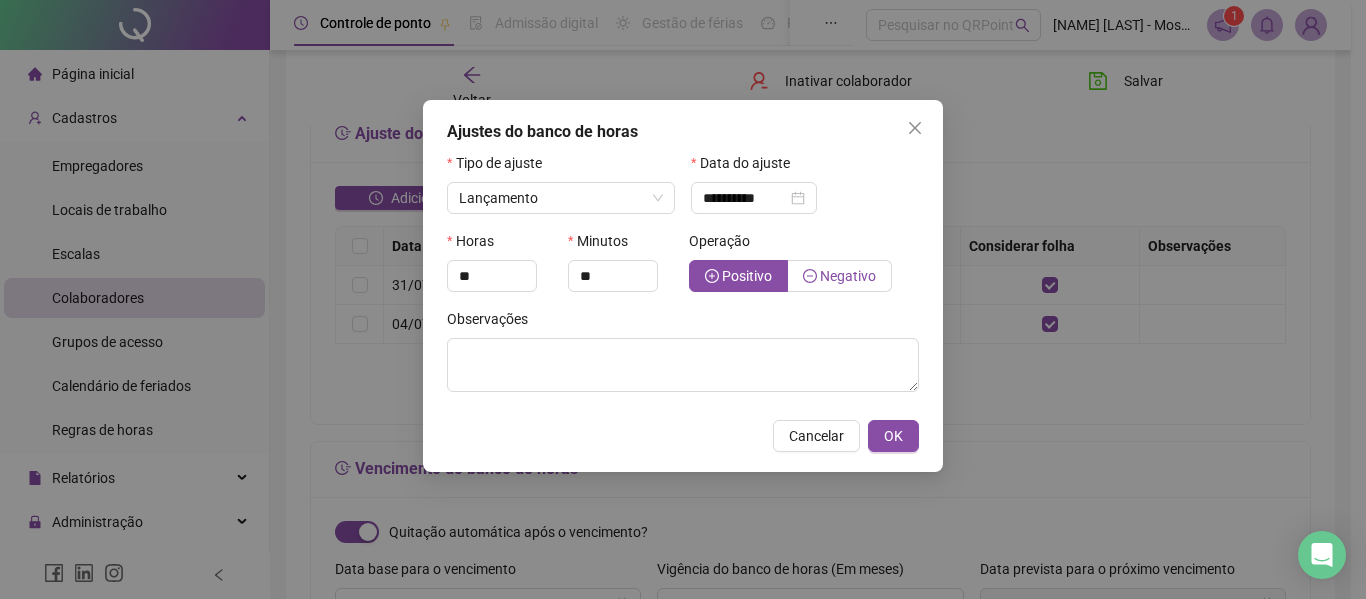click on "Negativo" at bounding box center [848, 276] 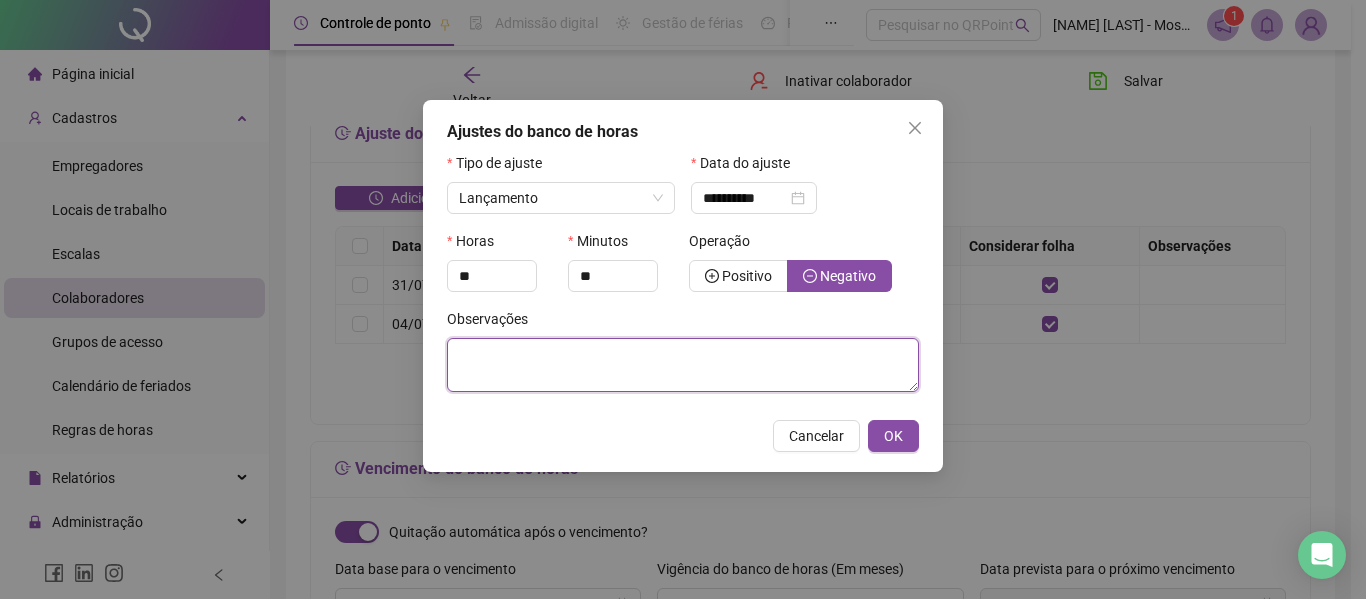 click at bounding box center (683, 365) 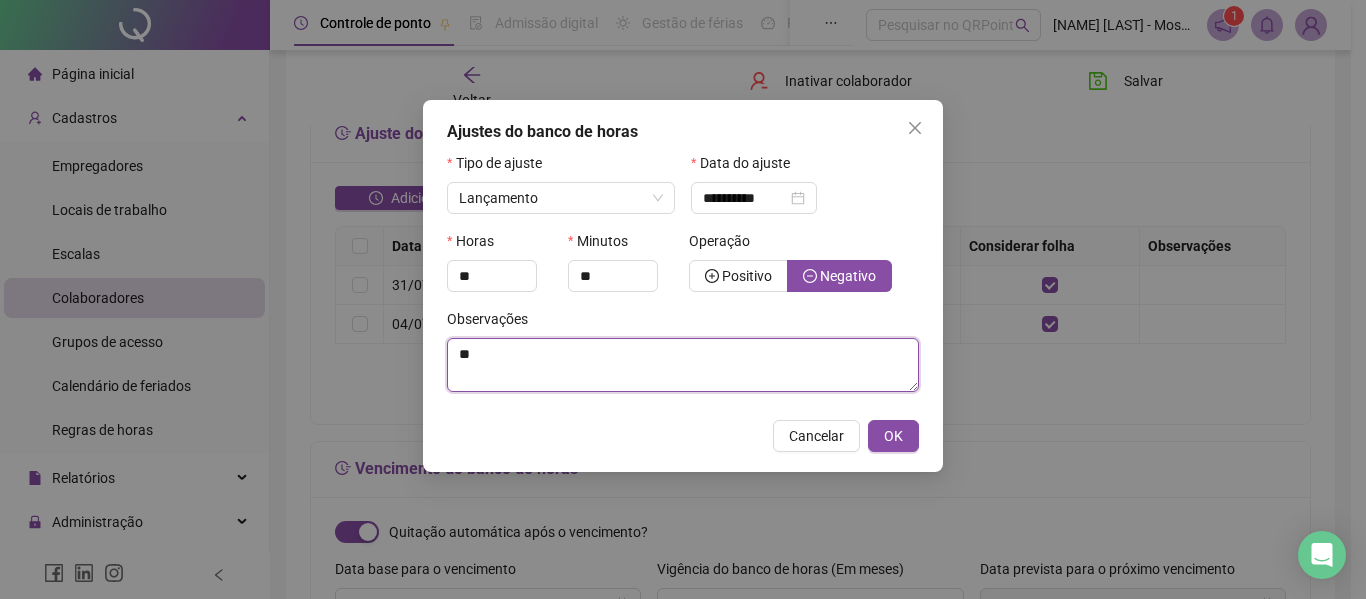 type on "*" 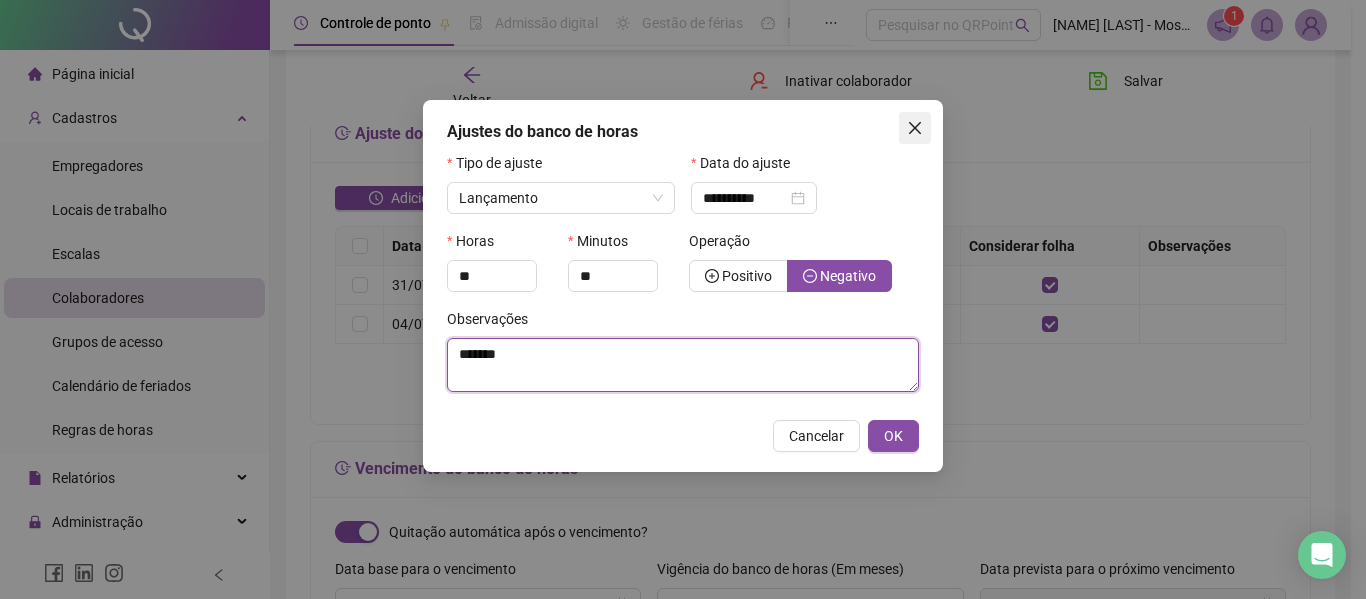 type on "*******" 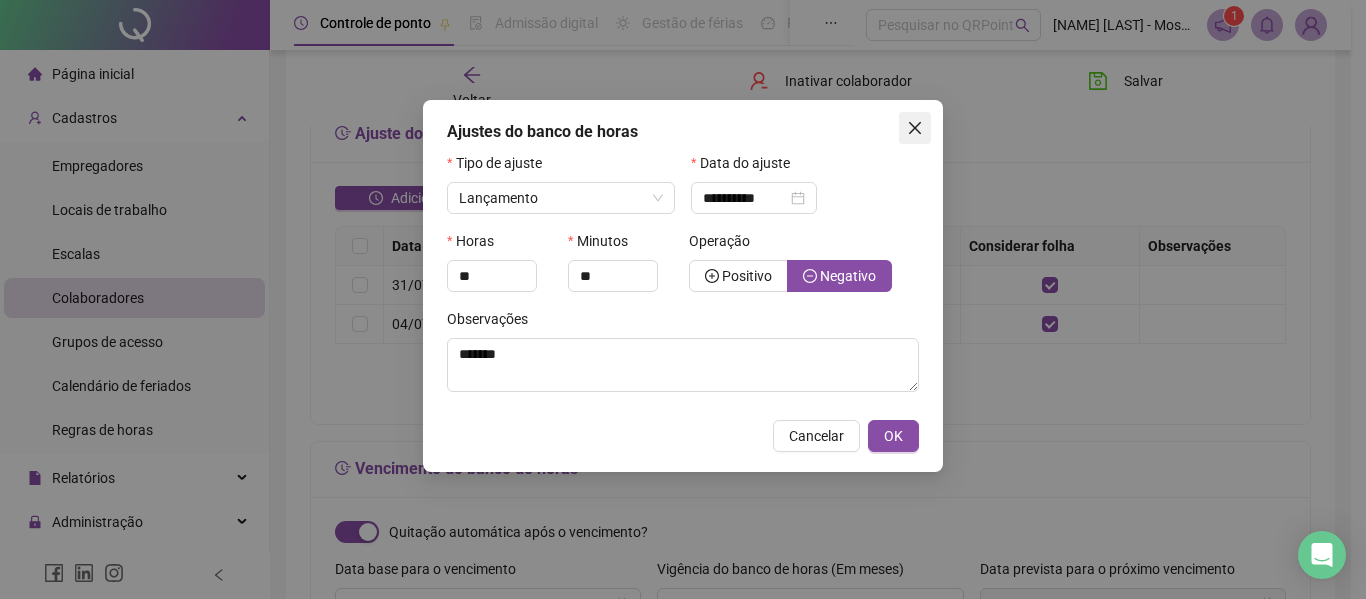 click 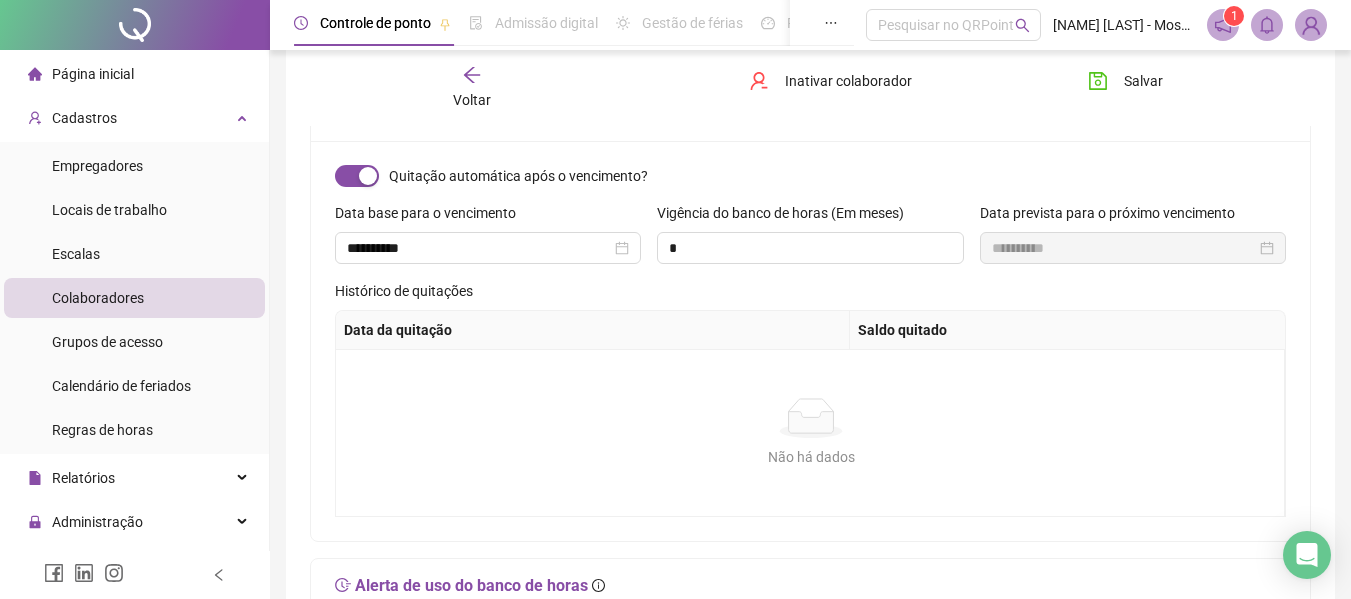 scroll, scrollTop: 800, scrollLeft: 0, axis: vertical 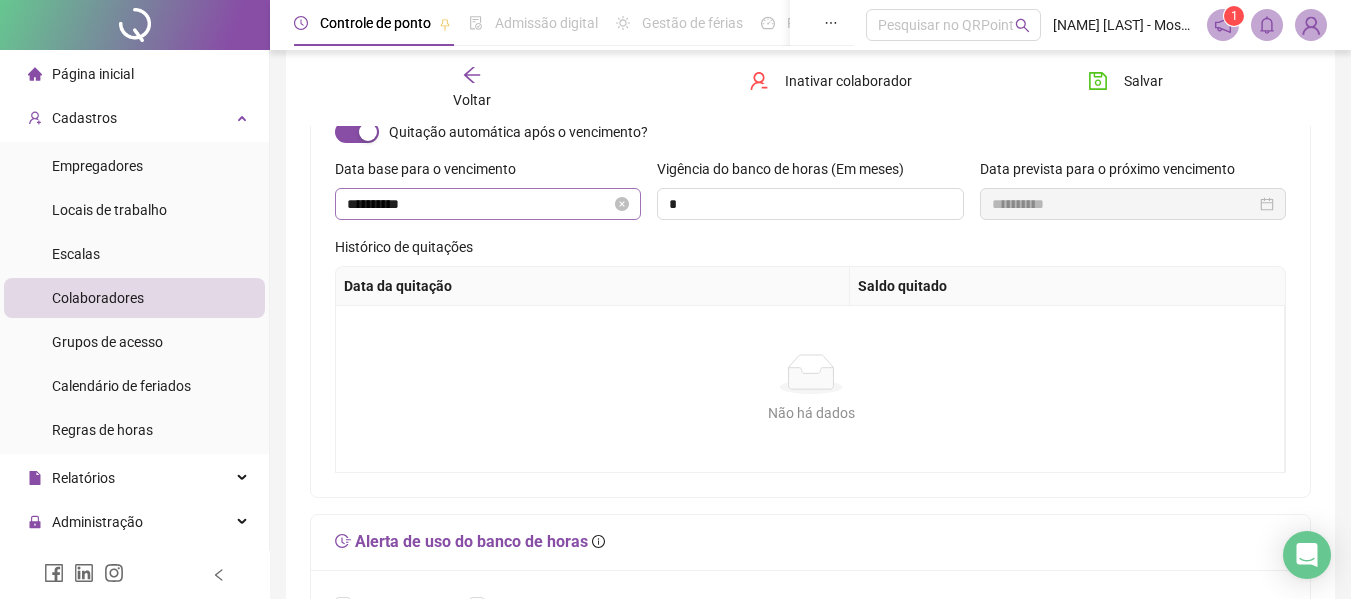 click on "**********" at bounding box center (488, 204) 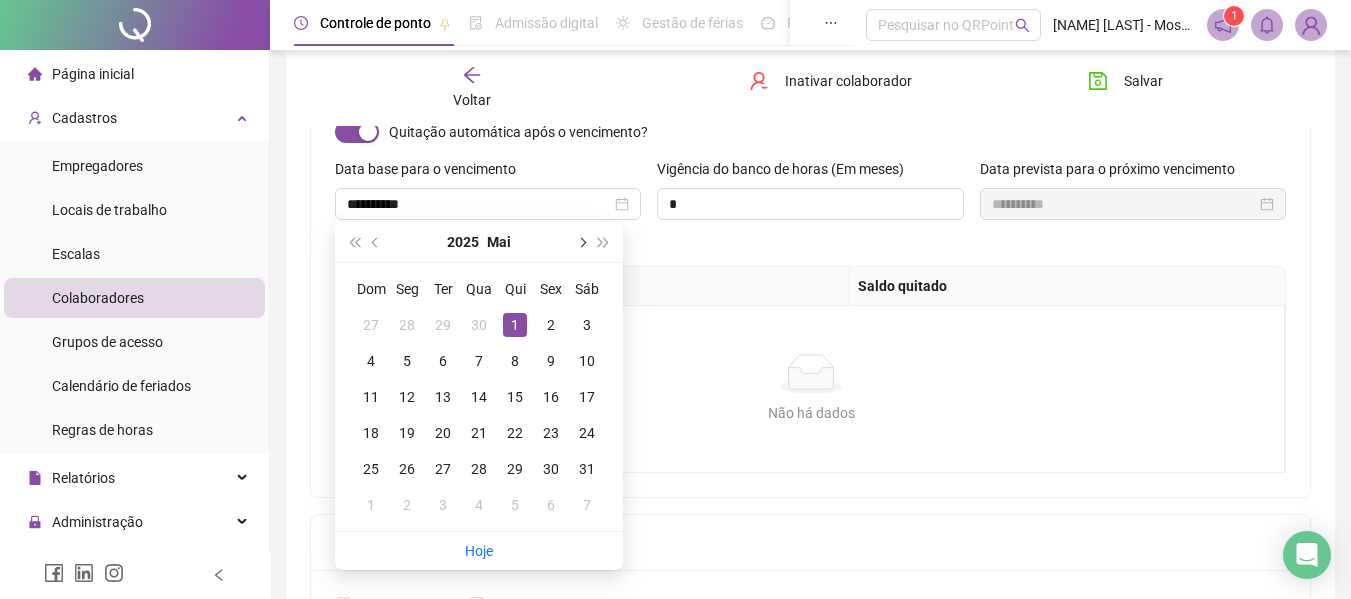 click at bounding box center [581, 242] 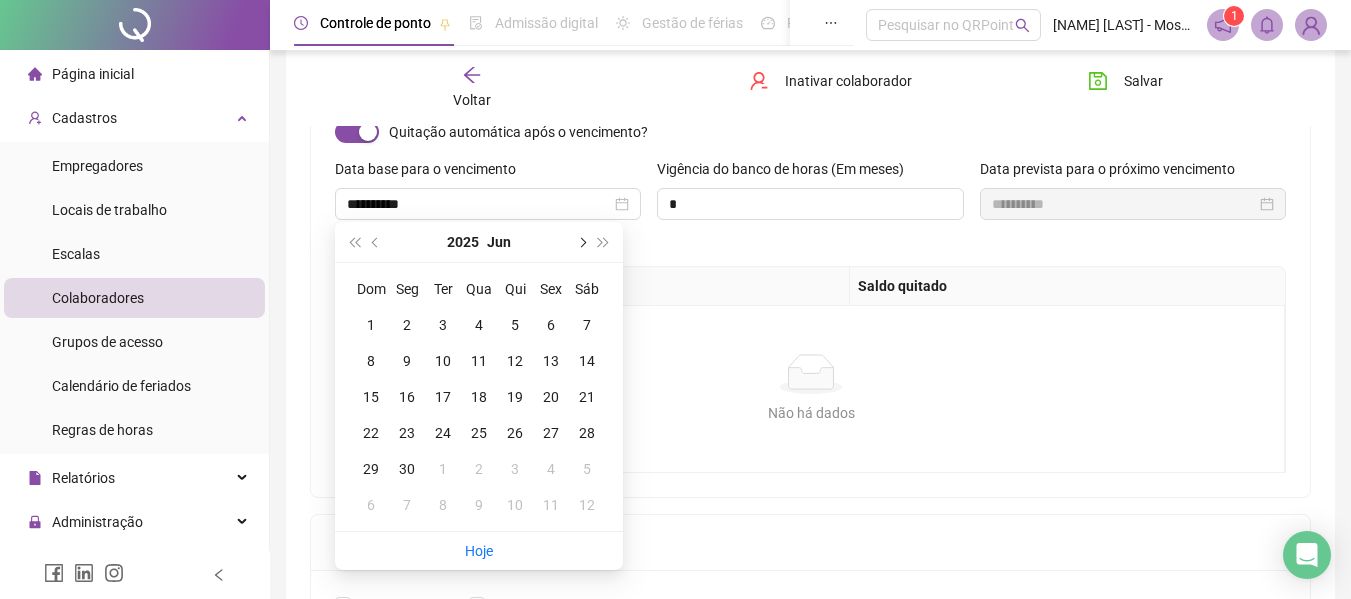 click at bounding box center (581, 242) 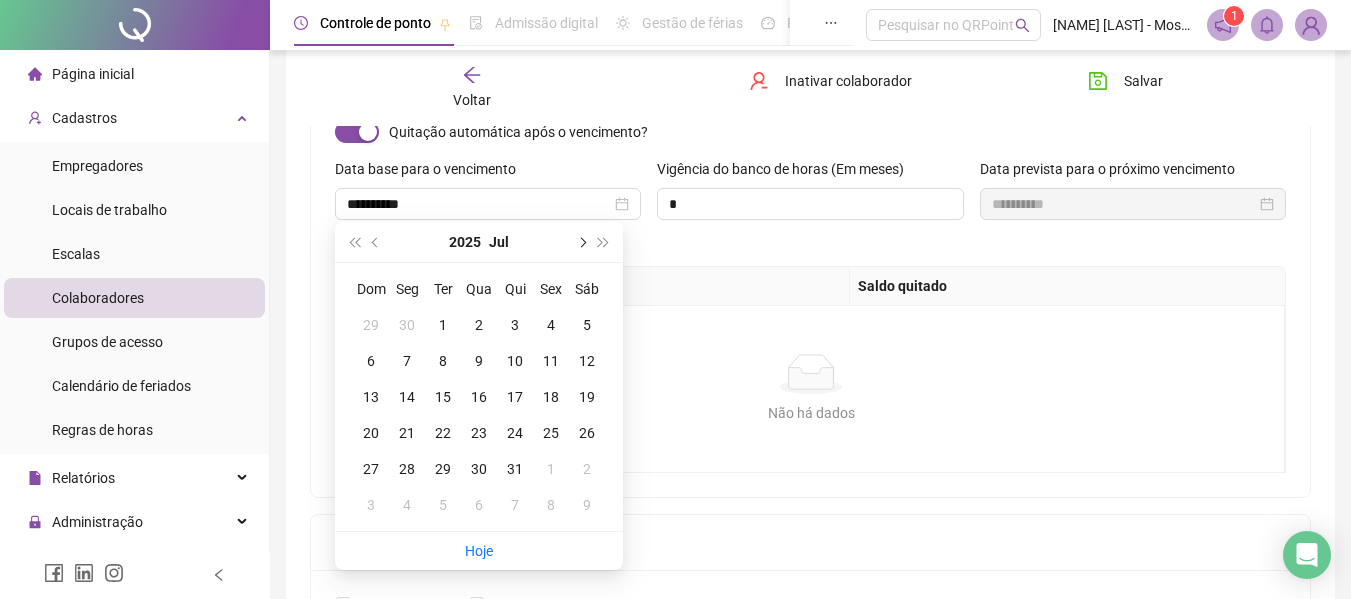 click at bounding box center (581, 242) 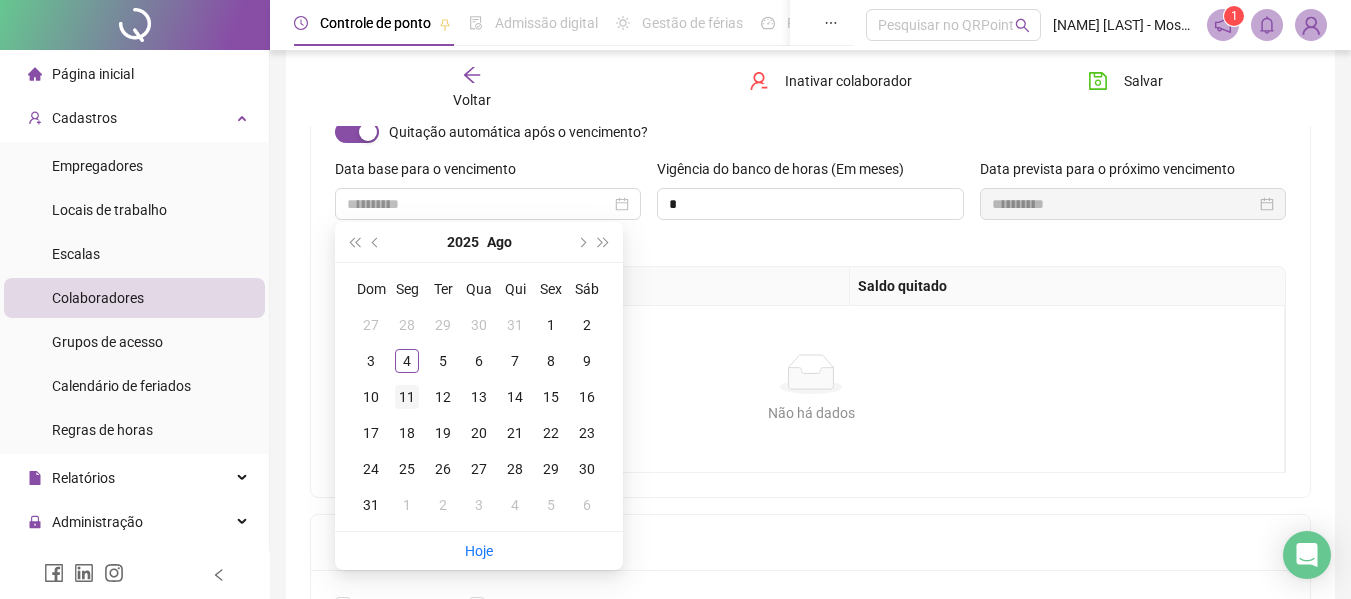 type on "**********" 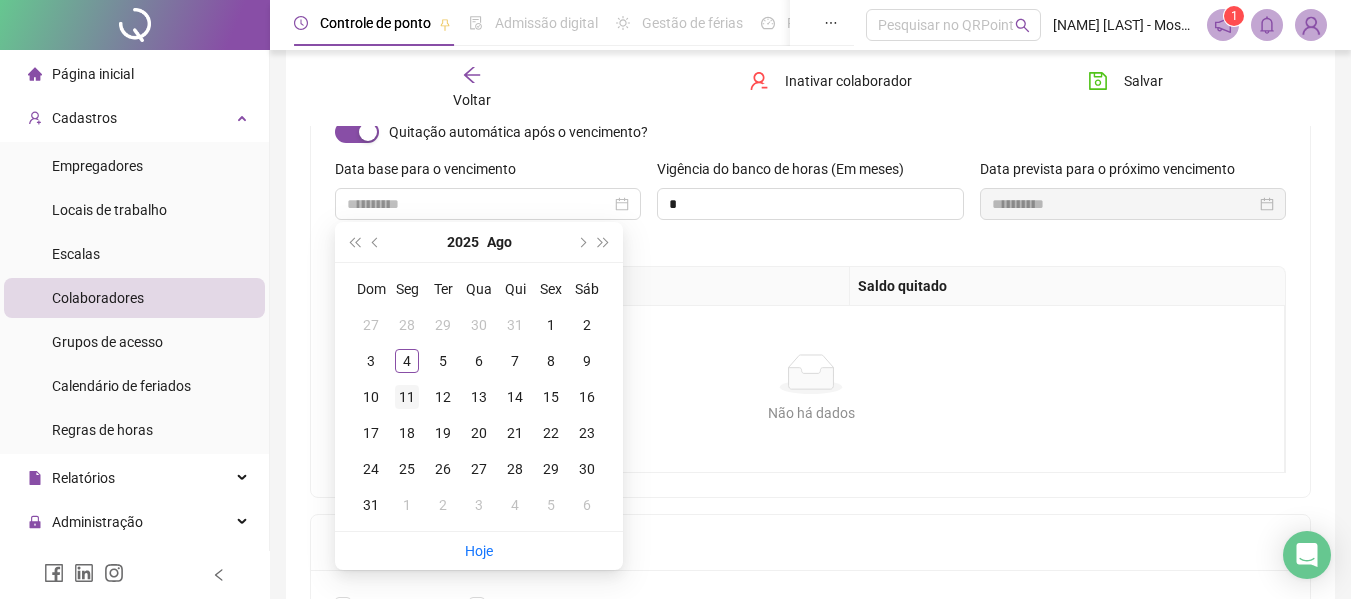 click on "11" at bounding box center (407, 397) 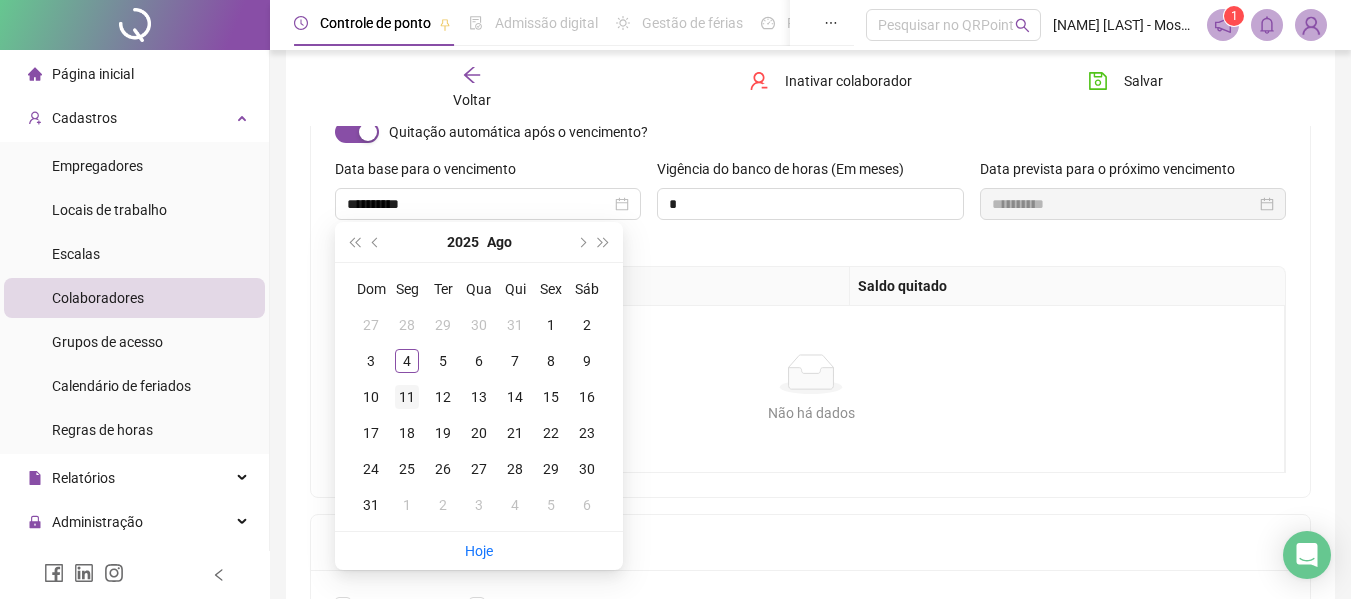 type on "**********" 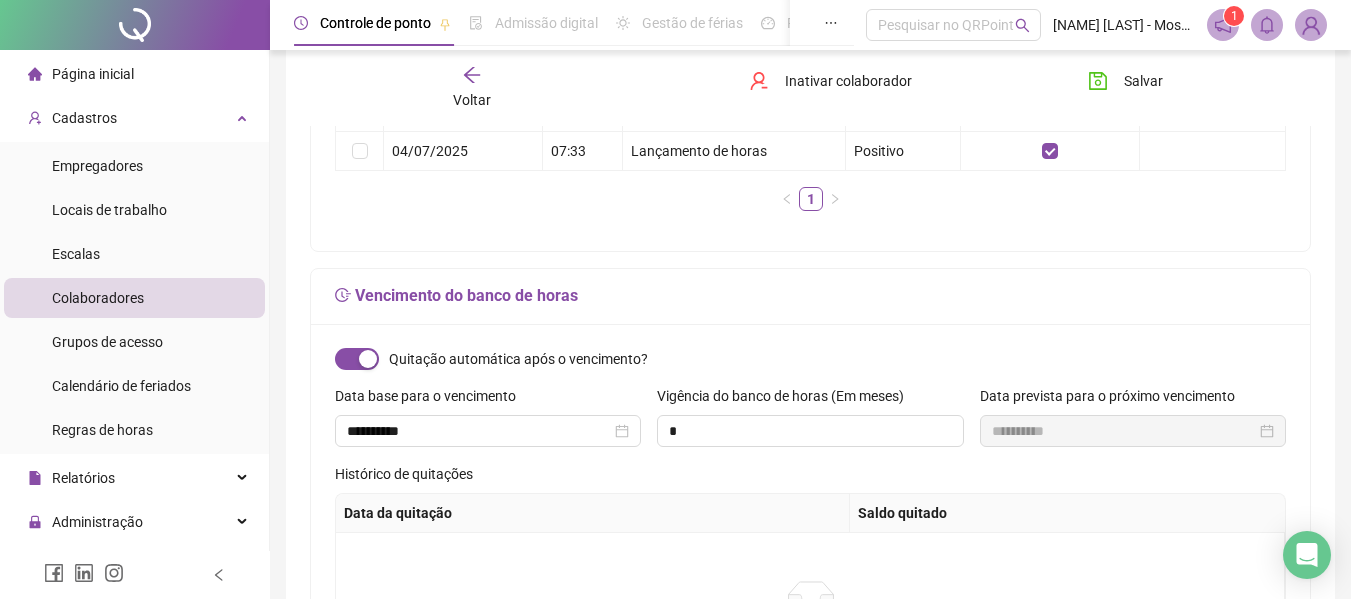scroll, scrollTop: 527, scrollLeft: 0, axis: vertical 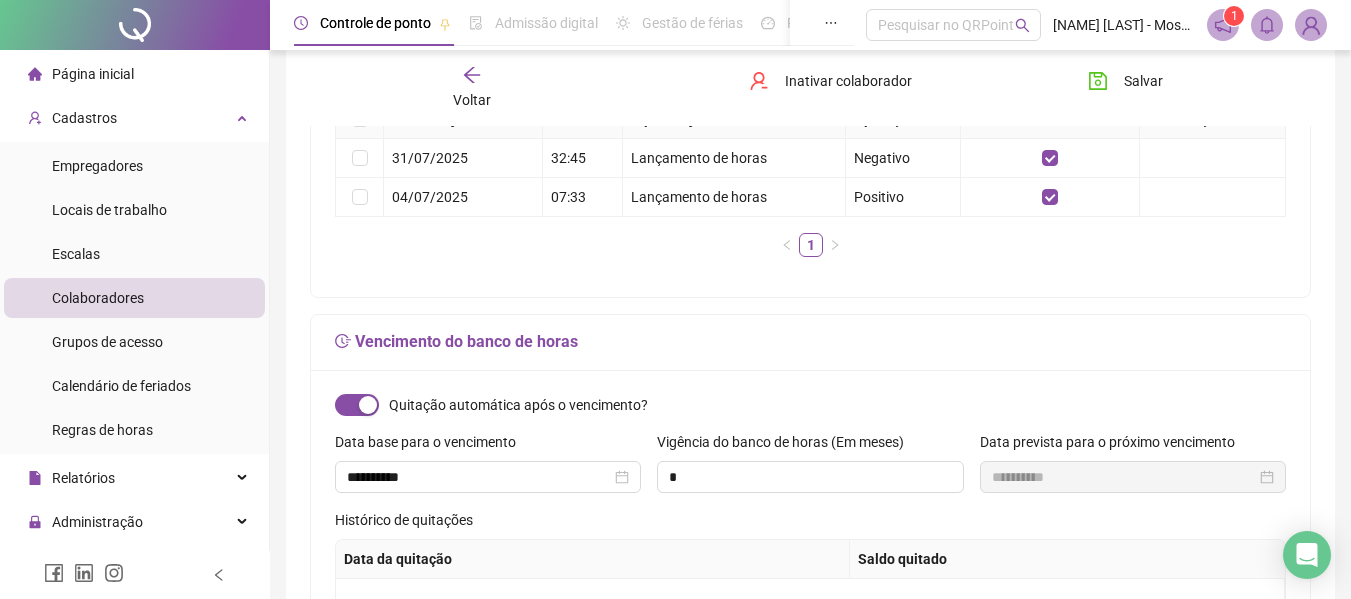 click on "Quitação automática após o vencimento?" at bounding box center (810, 405) 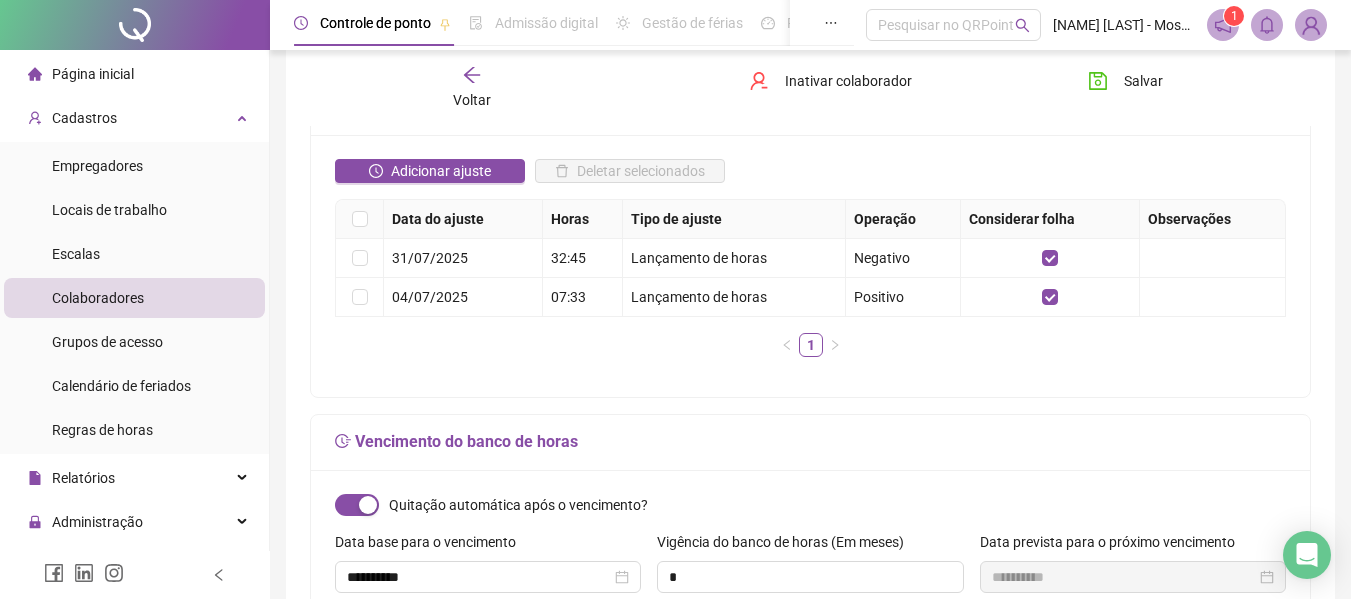 scroll, scrollTop: 527, scrollLeft: 0, axis: vertical 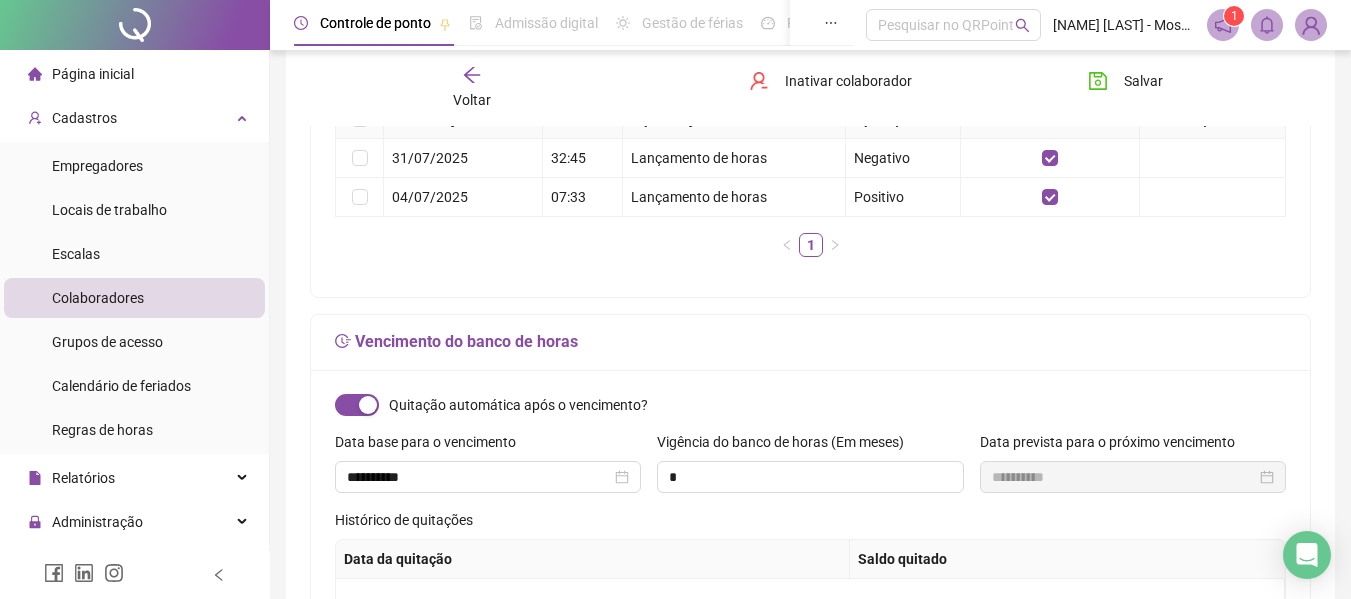 click on "Quitação automática após o vencimento?" at bounding box center (810, 405) 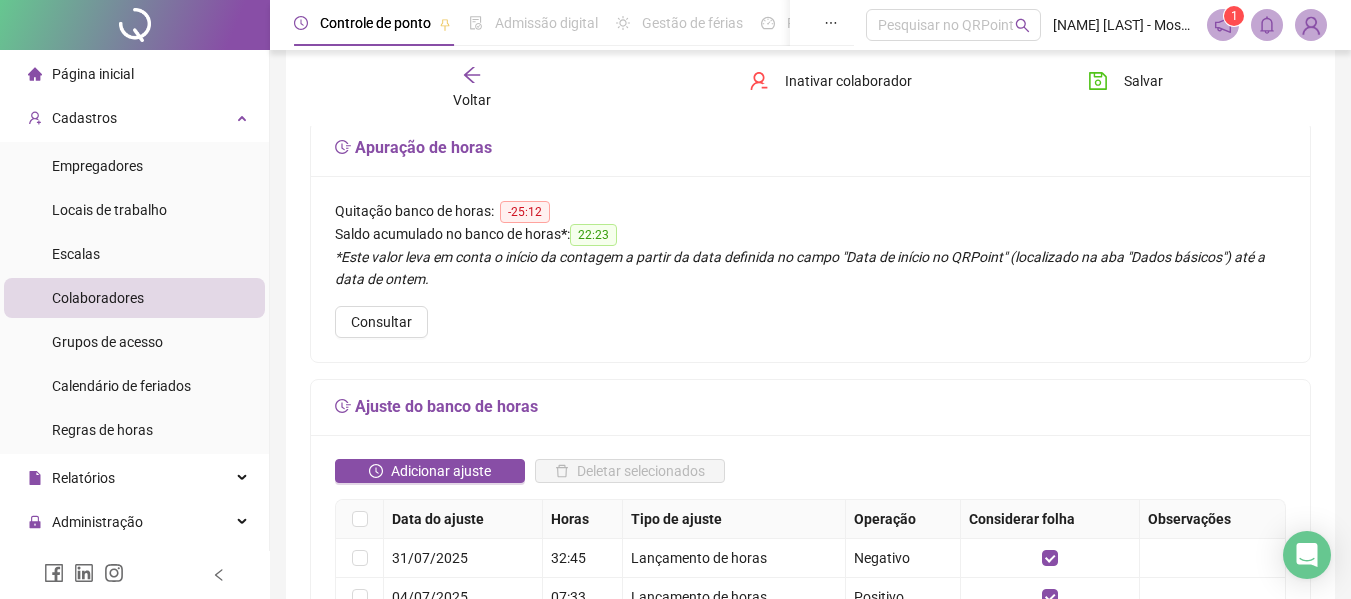 scroll, scrollTop: 27, scrollLeft: 0, axis: vertical 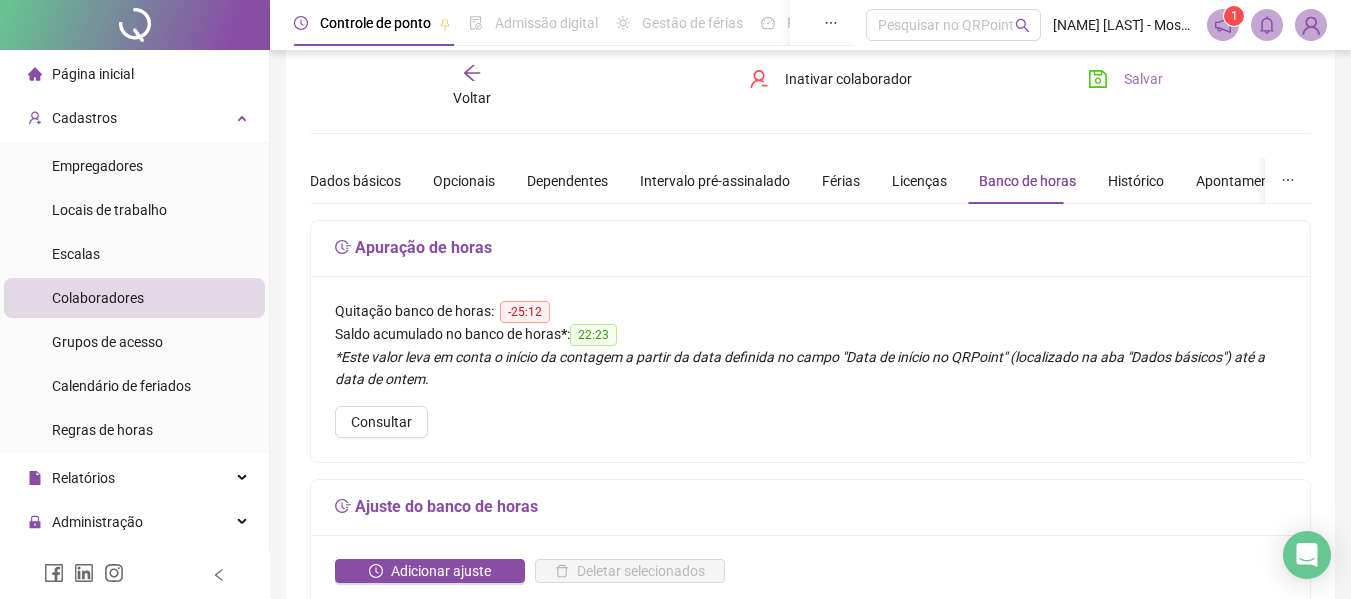 click on "Salvar" at bounding box center (1143, 79) 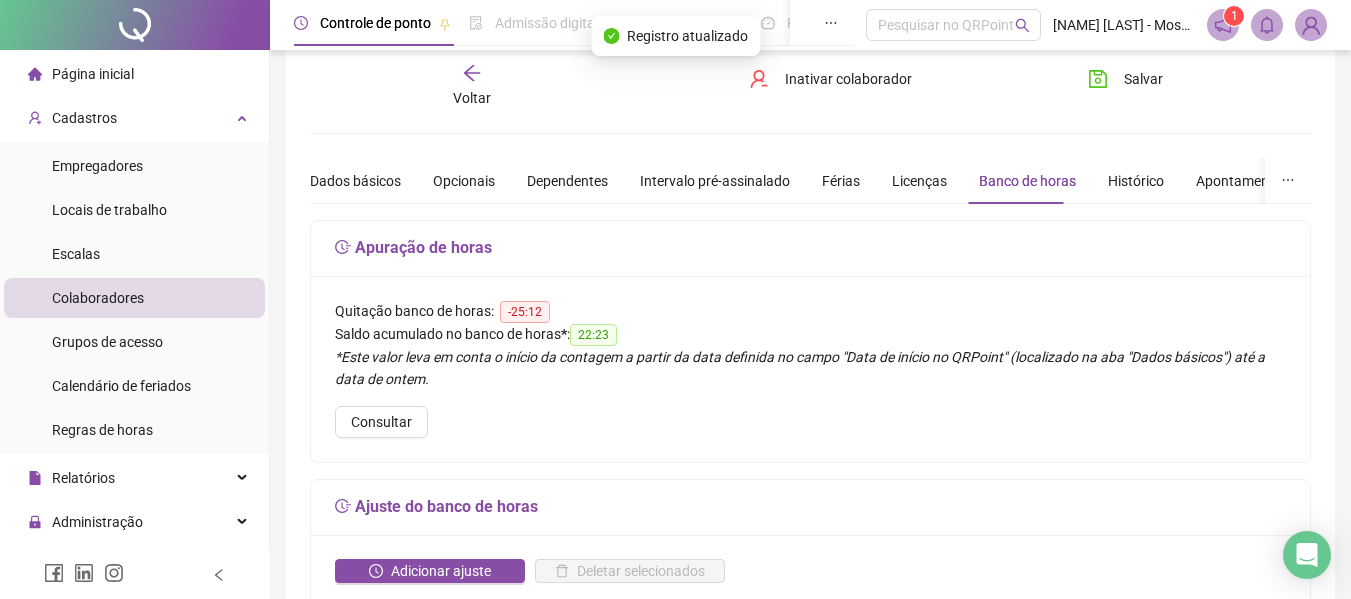 click 